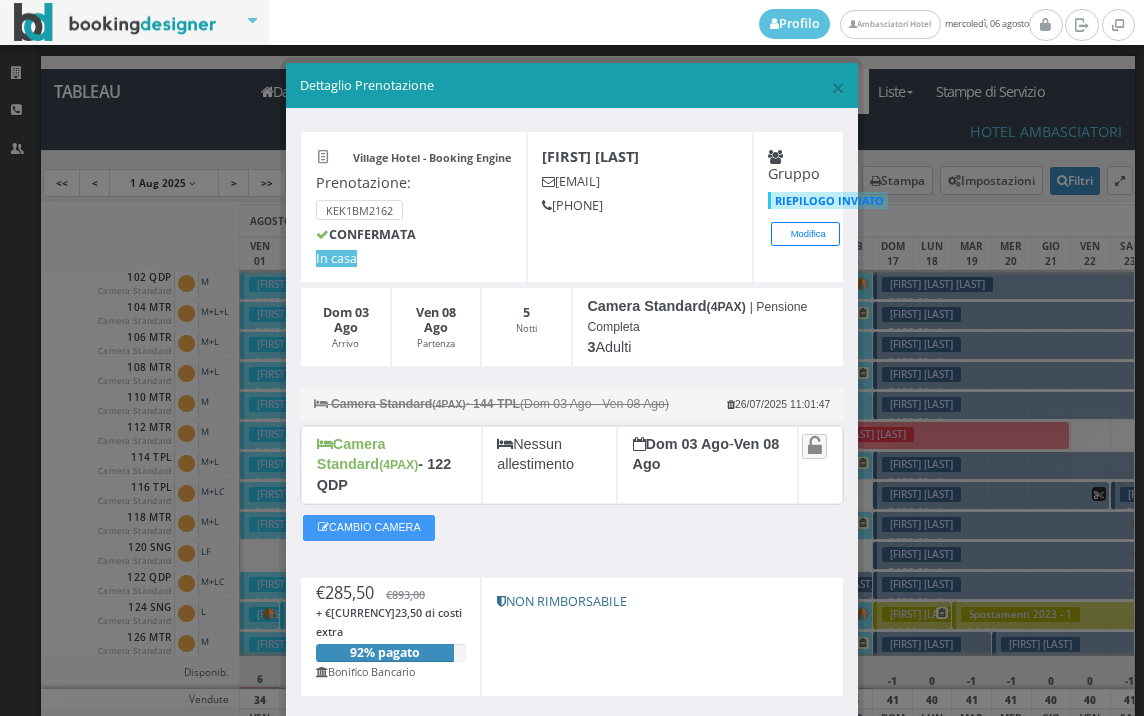 scroll, scrollTop: 0, scrollLeft: 0, axis: both 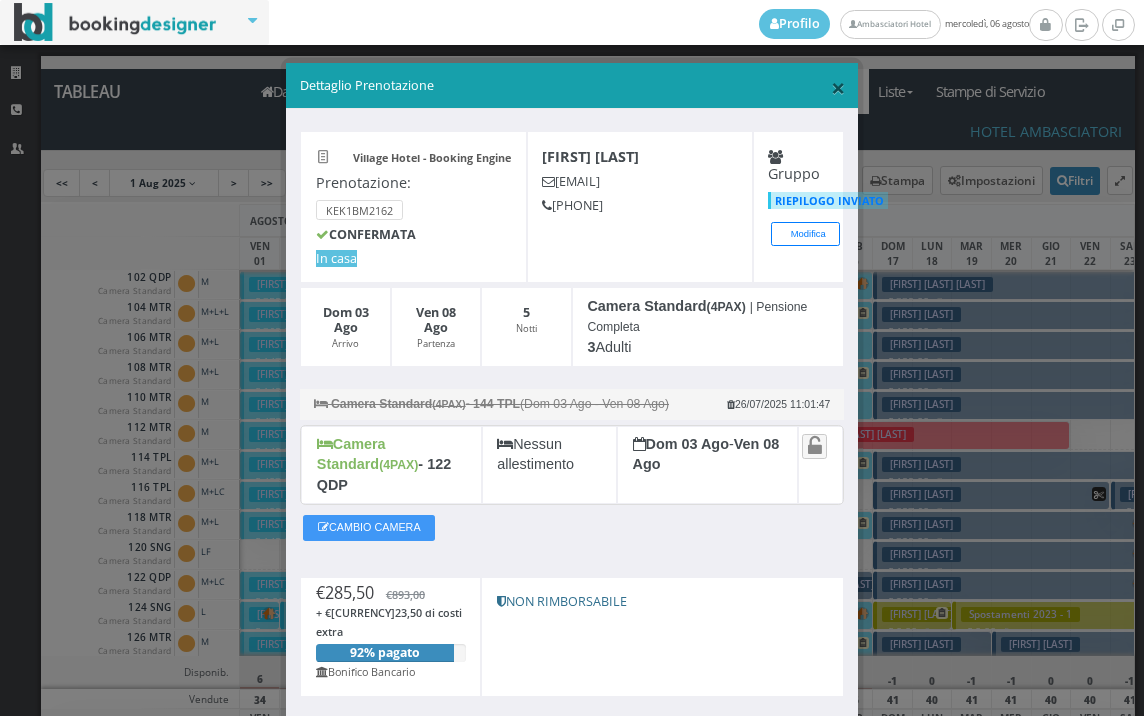 click on "×" at bounding box center [838, 87] 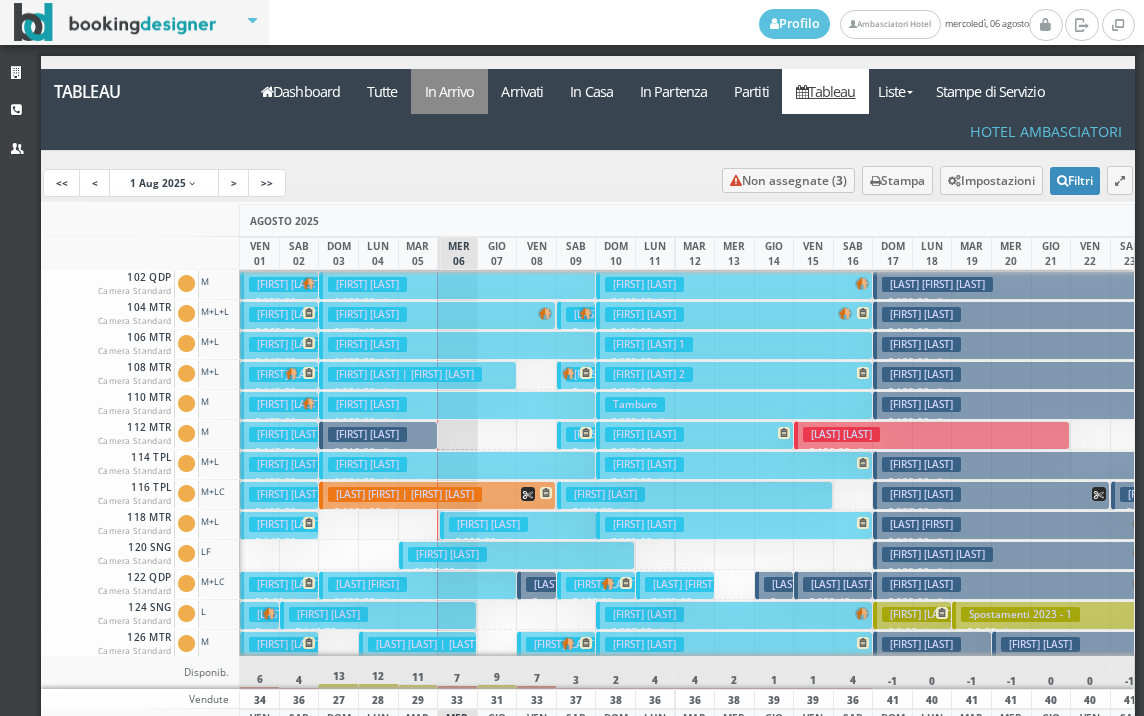 scroll, scrollTop: 0, scrollLeft: 0, axis: both 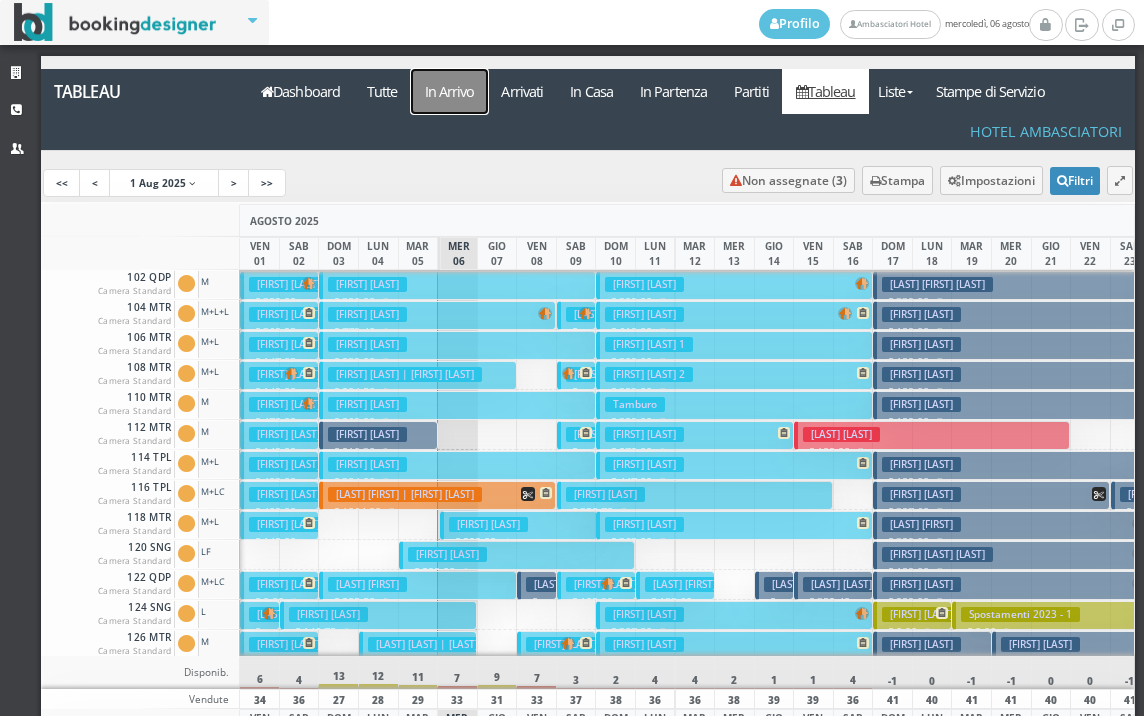 click on "In Arrivo" at bounding box center (449, 91) 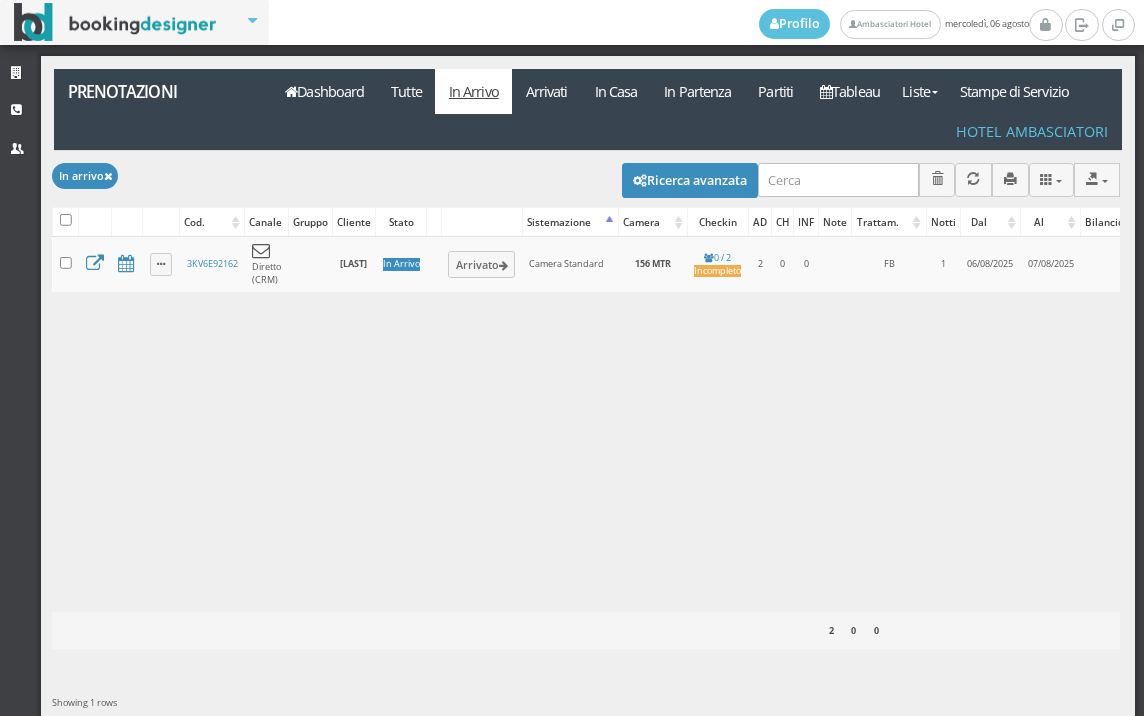 scroll, scrollTop: 0, scrollLeft: 0, axis: both 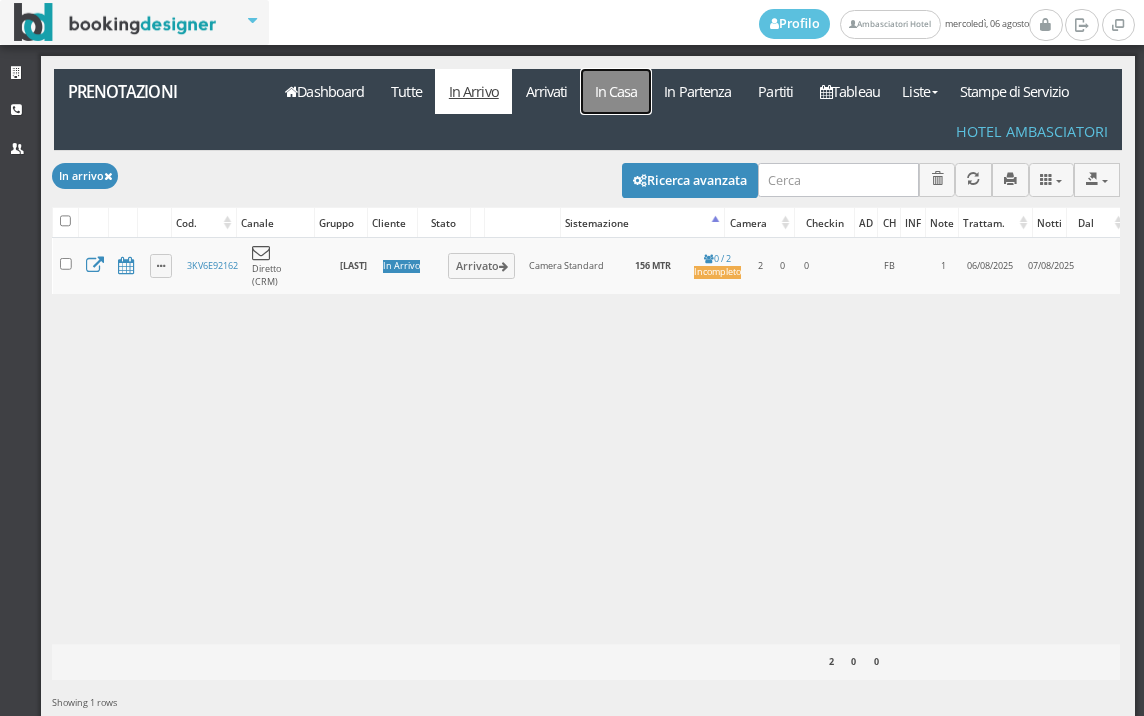 click on "In Casa" at bounding box center (616, 91) 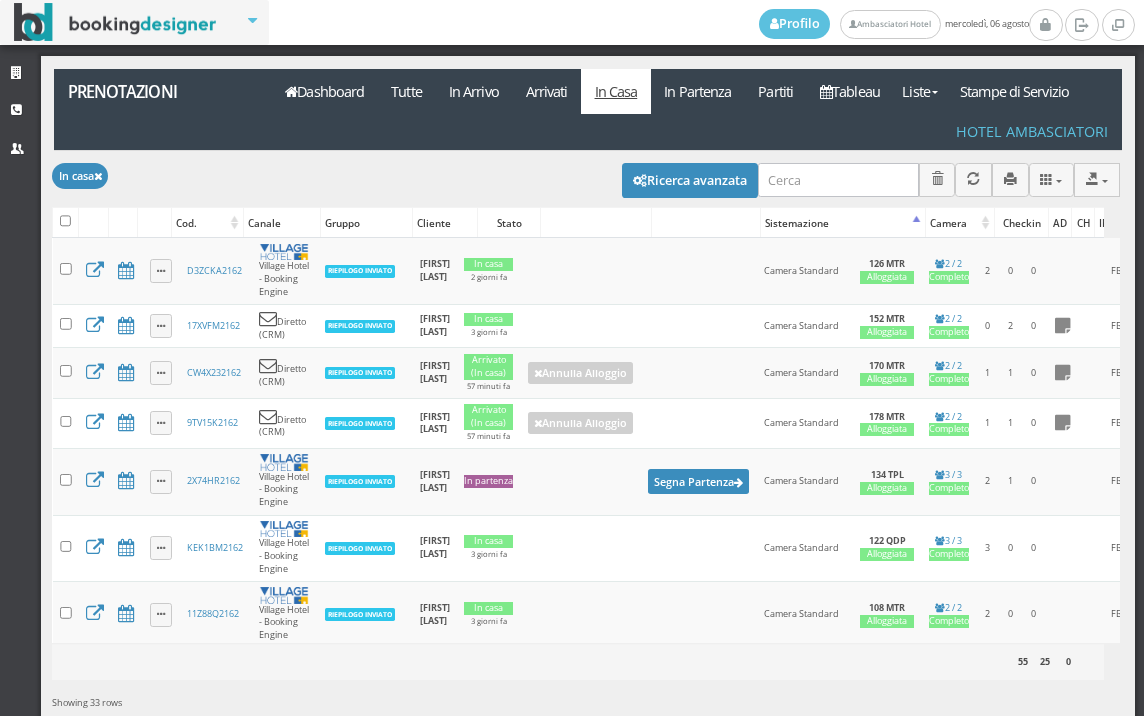 select 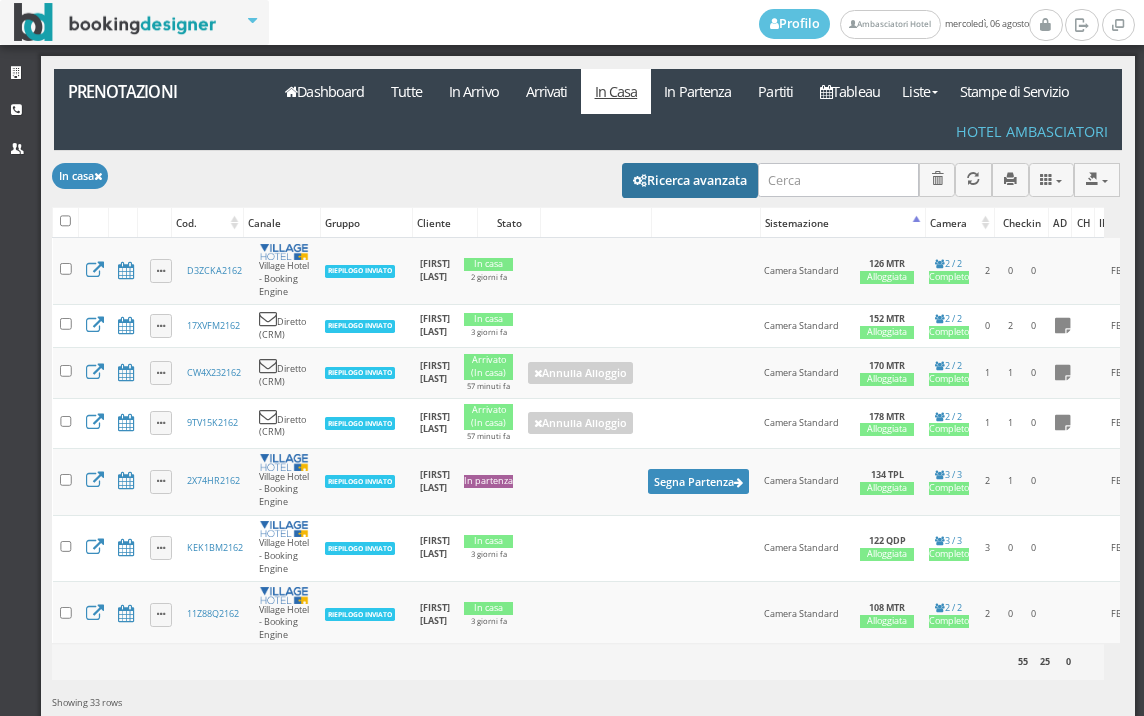 scroll, scrollTop: 0, scrollLeft: 0, axis: both 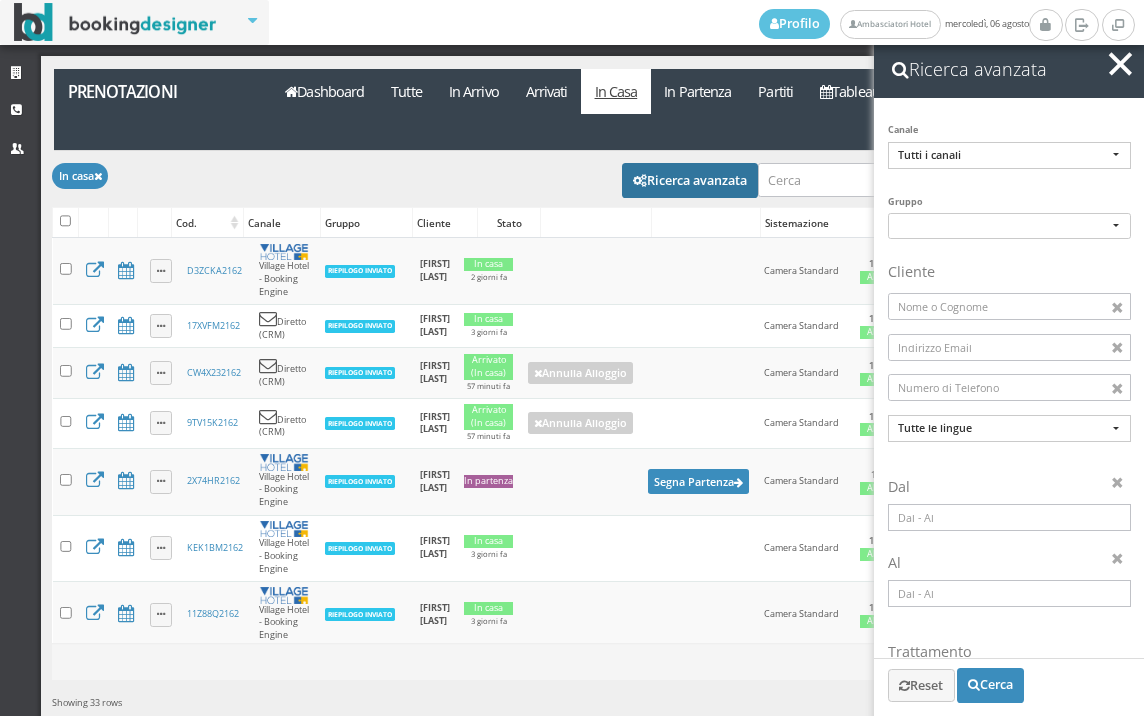 click at bounding box center (1009, 517) 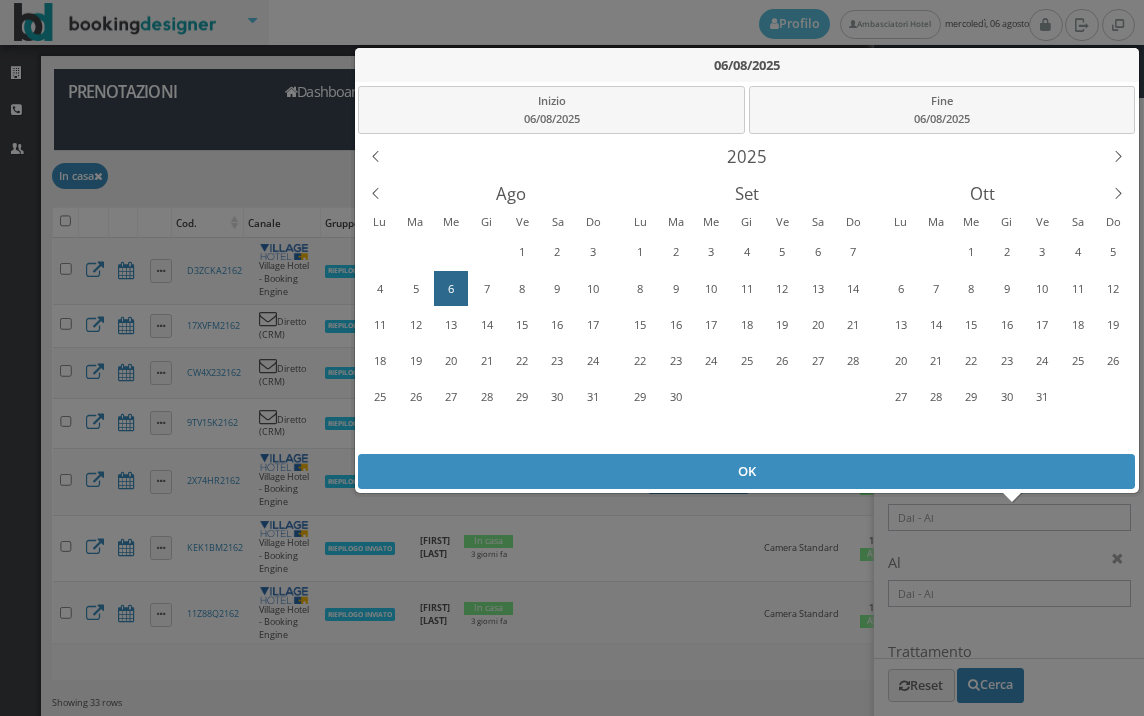 click on "6" at bounding box center (451, 289) 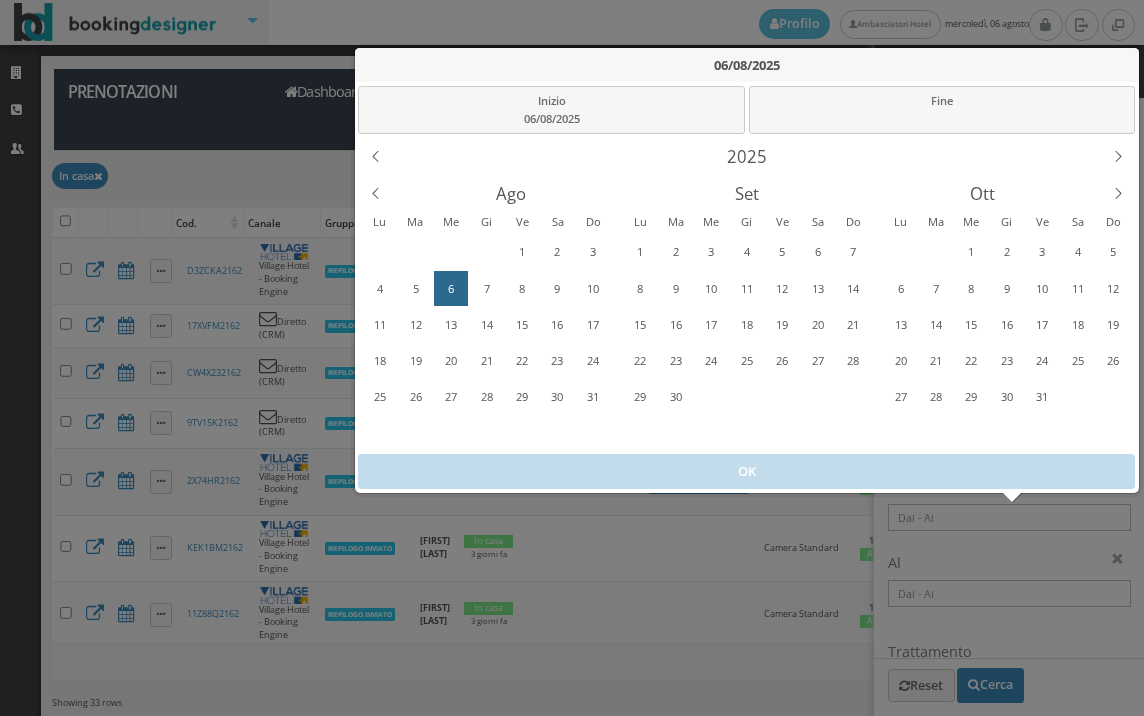 click on "6" at bounding box center [451, 289] 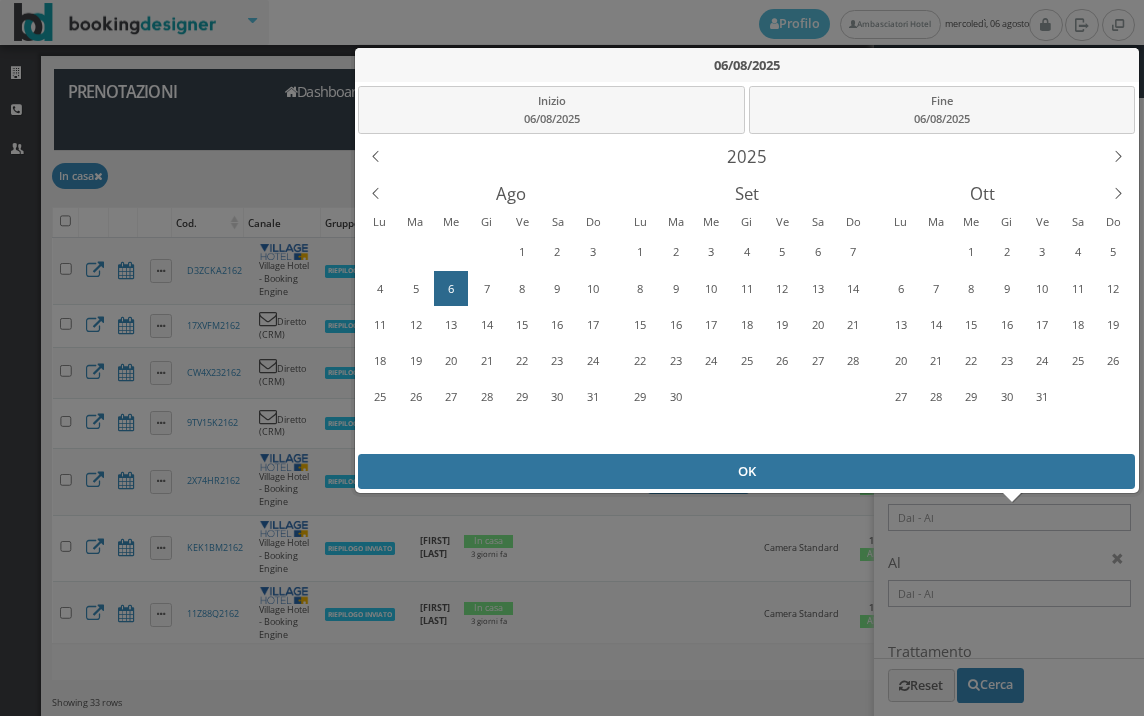 click on "OK" at bounding box center (746, 471) 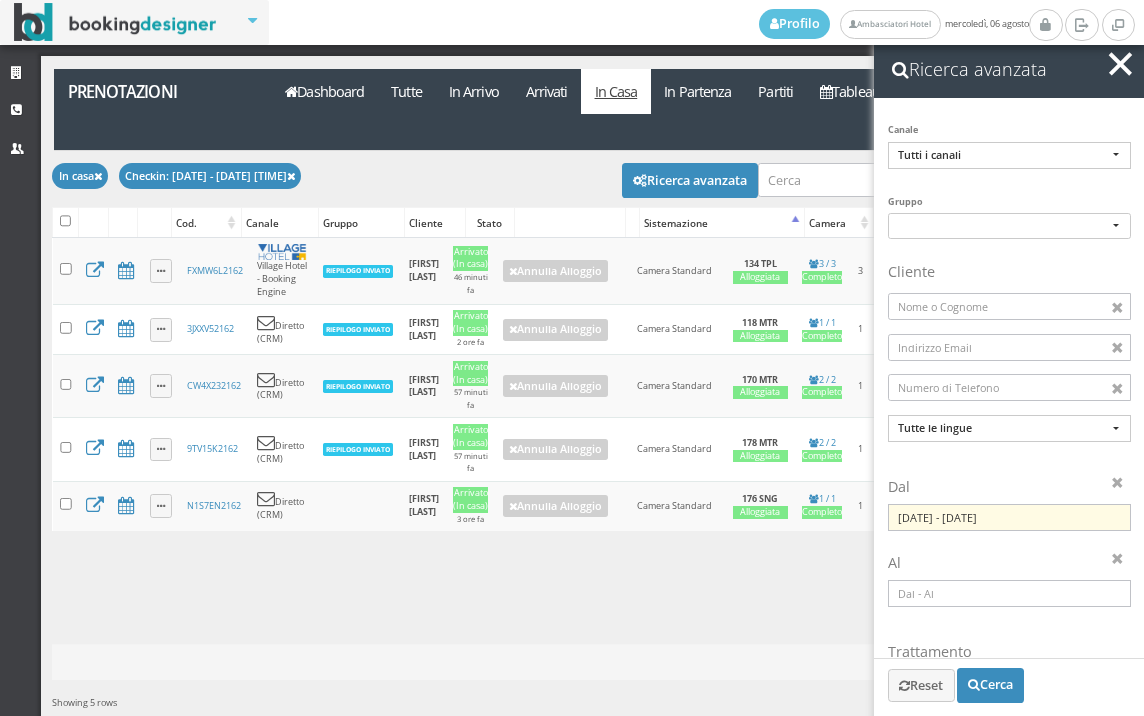 click at bounding box center [1120, 64] 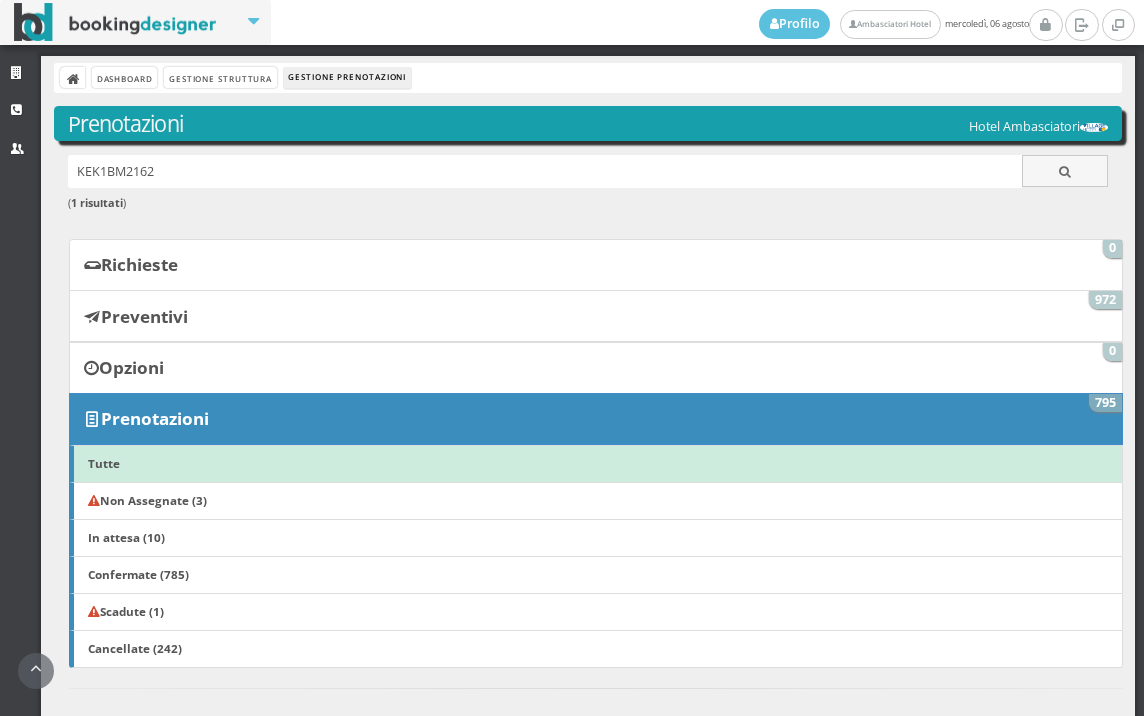 scroll, scrollTop: 0, scrollLeft: 0, axis: both 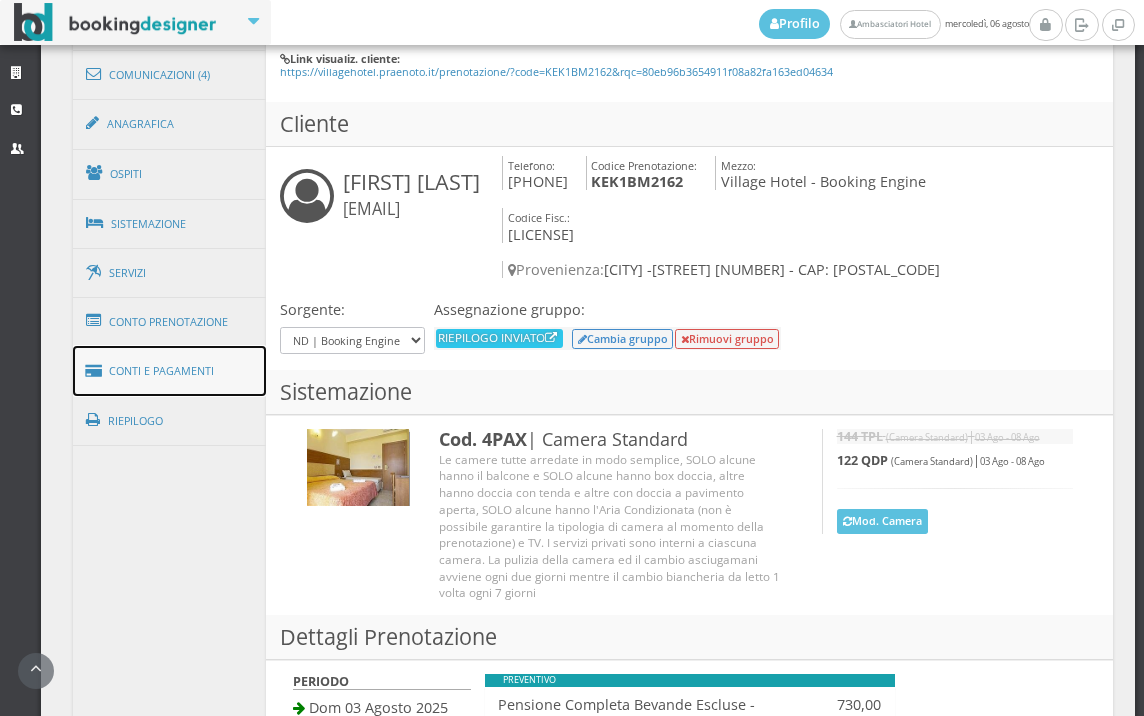 click on "Conti e Pagamenti" at bounding box center [170, 371] 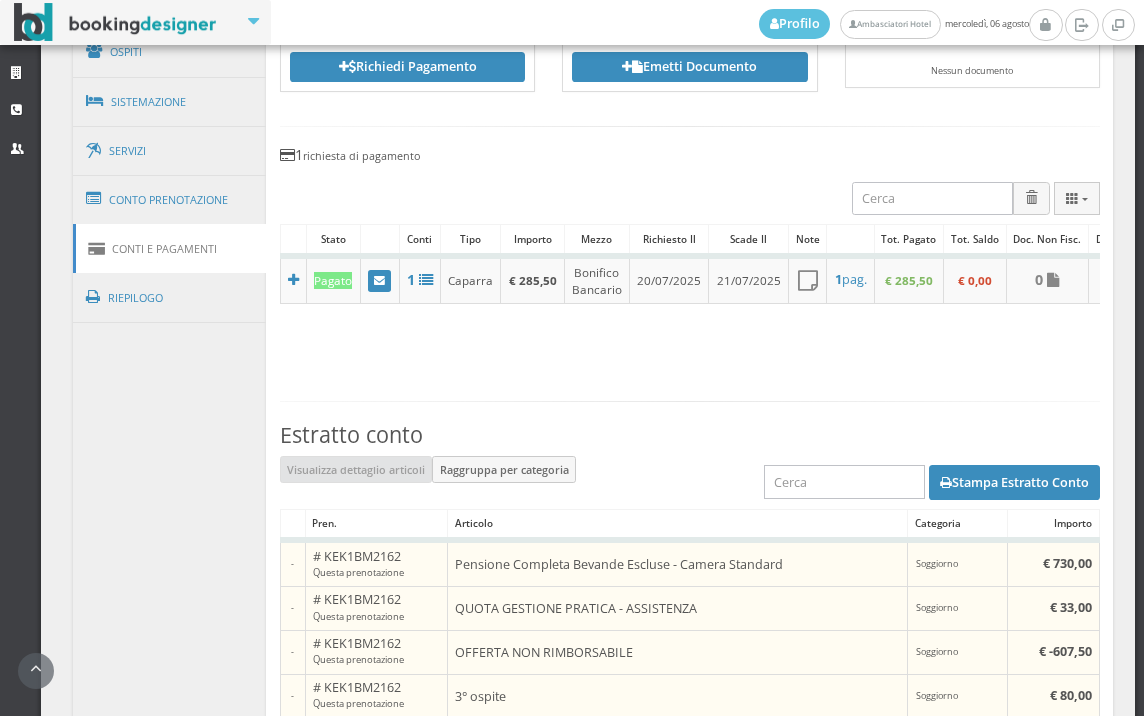 scroll, scrollTop: 1108, scrollLeft: 0, axis: vertical 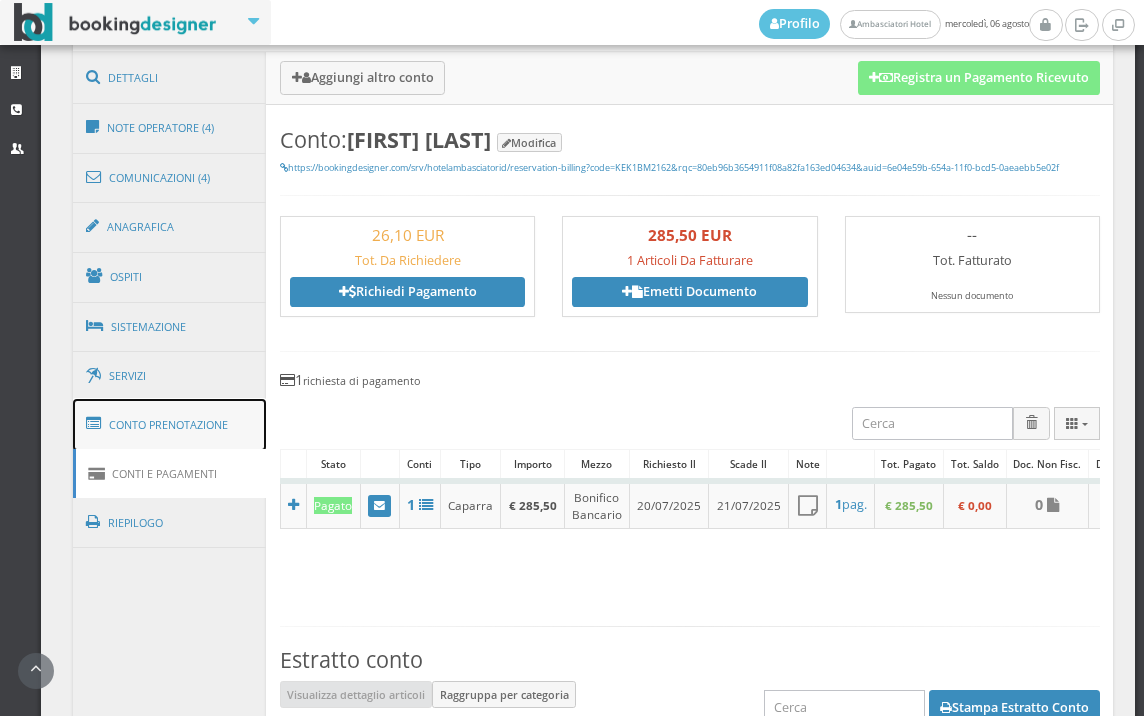 click on "Conto Prenotazione" at bounding box center (170, 425) 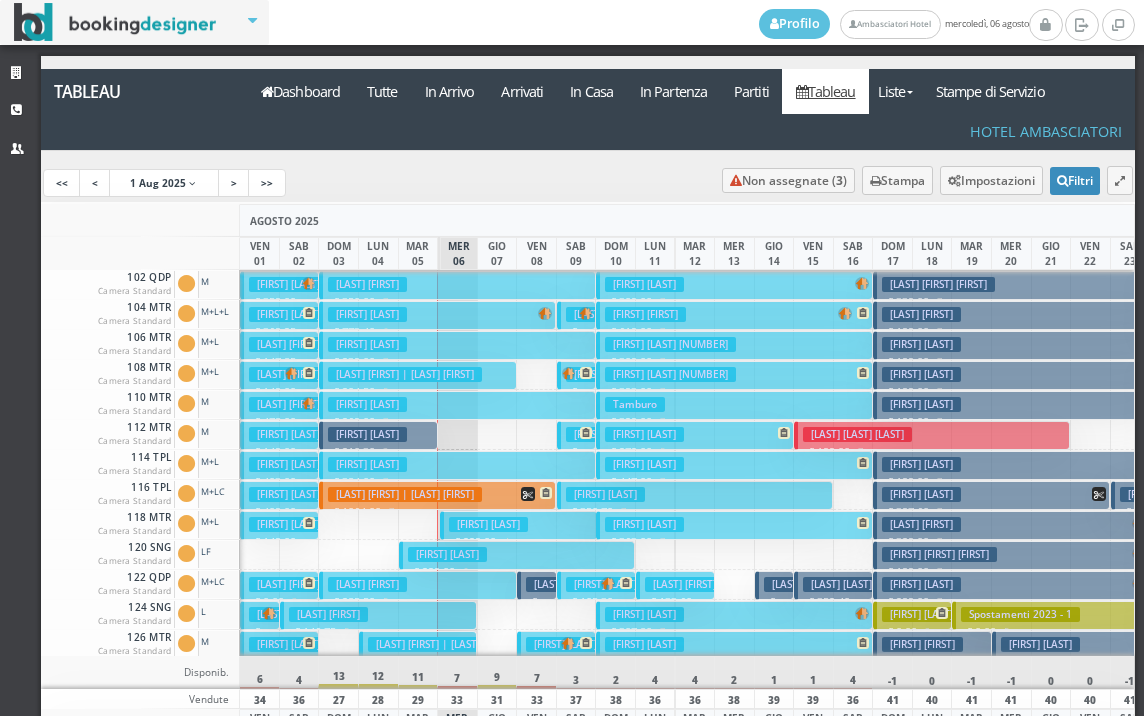 scroll, scrollTop: 0, scrollLeft: 0, axis: both 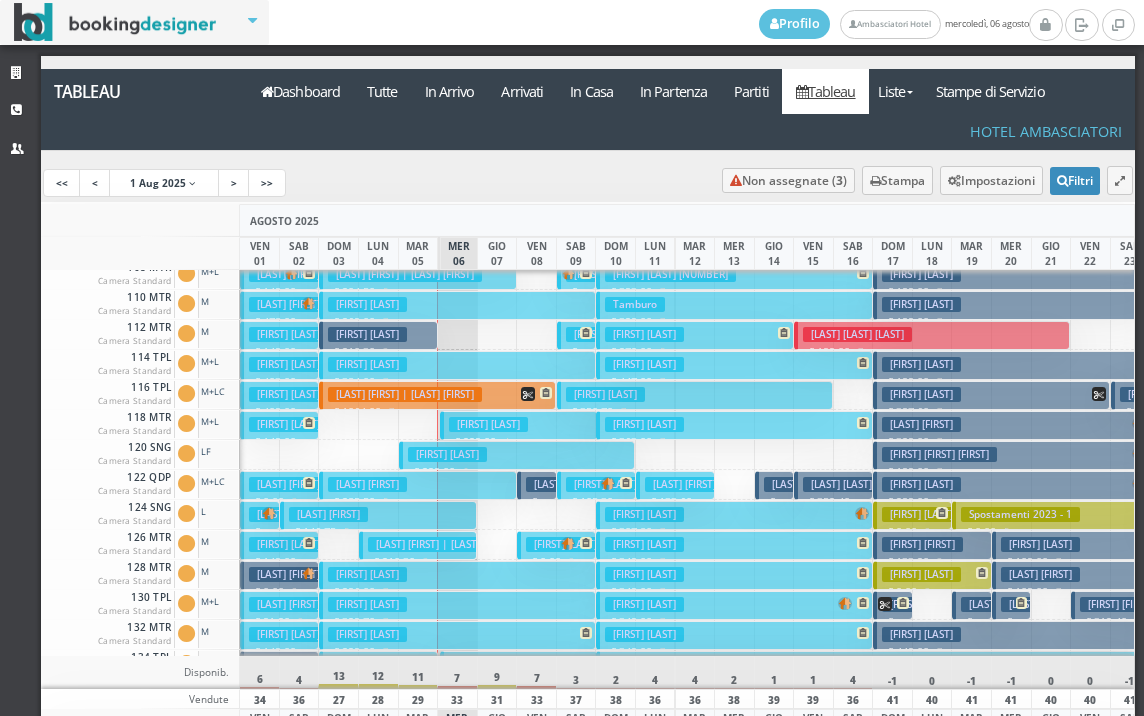 click on "[LAST] [FIRST]" at bounding box center (328, 514) 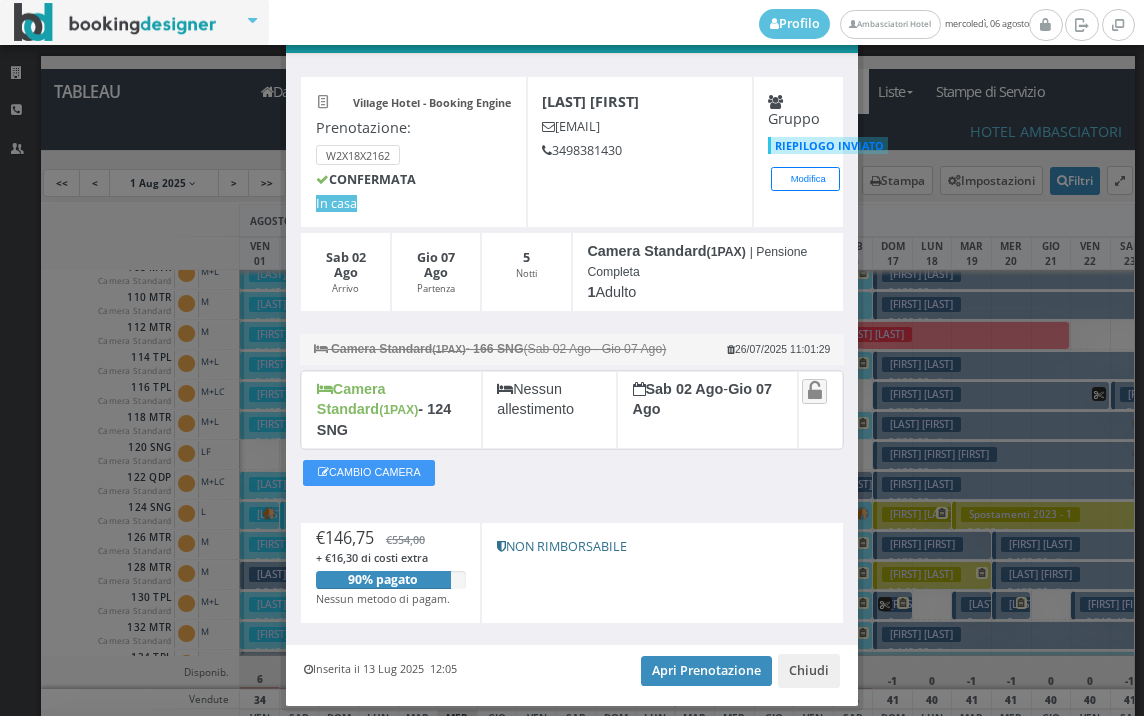 scroll, scrollTop: 97, scrollLeft: 0, axis: vertical 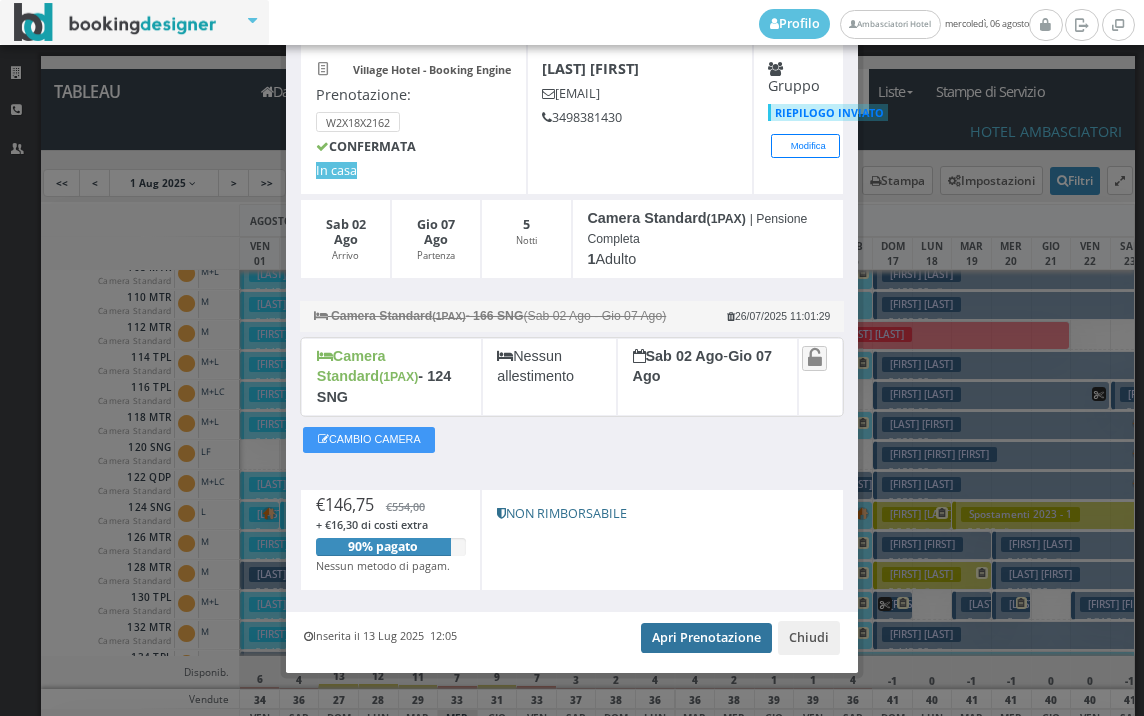click on "Apri Prenotazione" at bounding box center [706, 638] 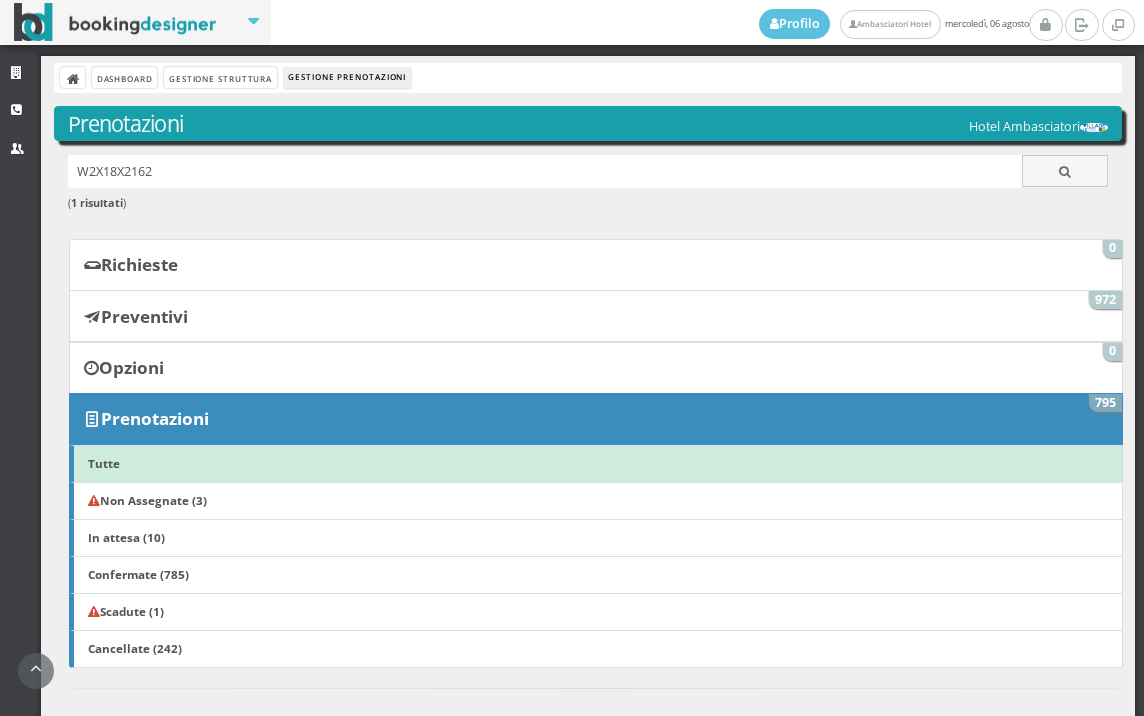scroll, scrollTop: 0, scrollLeft: 0, axis: both 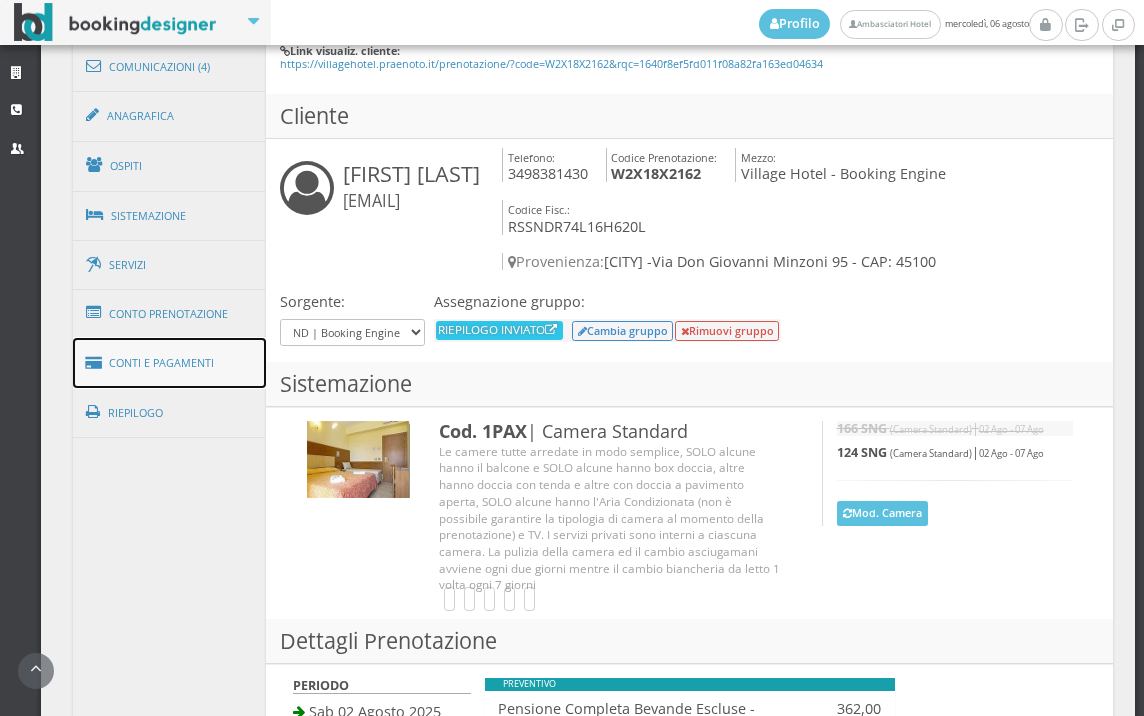 click on "Conti e Pagamenti" at bounding box center (170, 363) 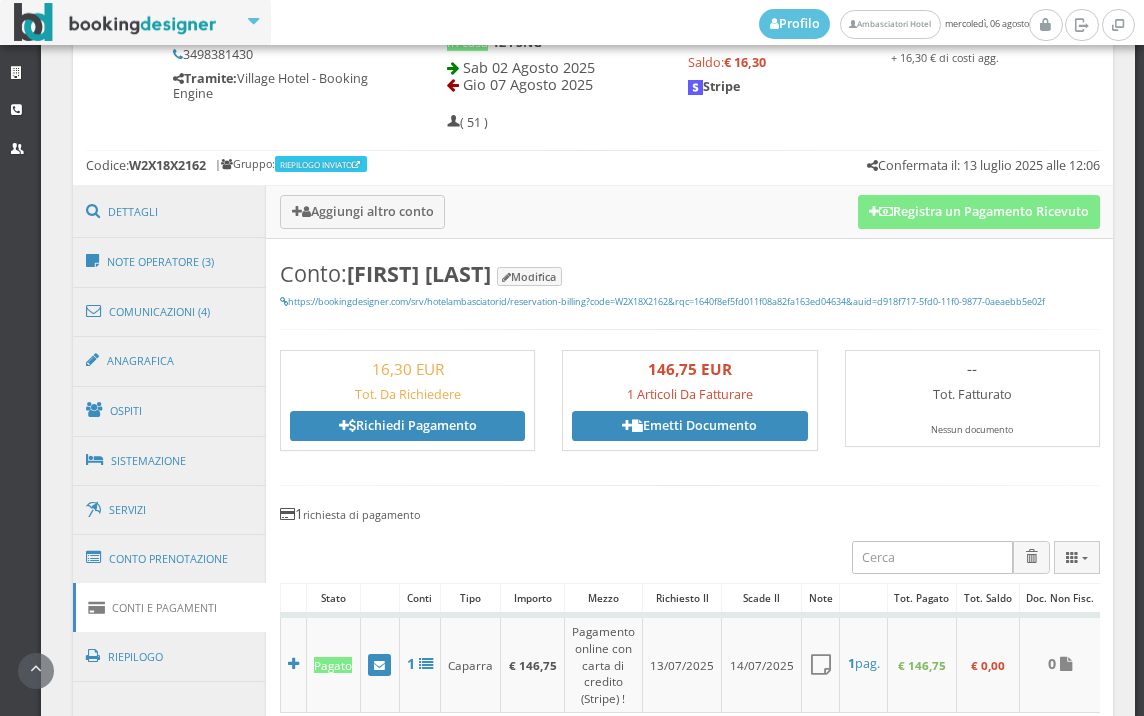 scroll, scrollTop: 1296, scrollLeft: 0, axis: vertical 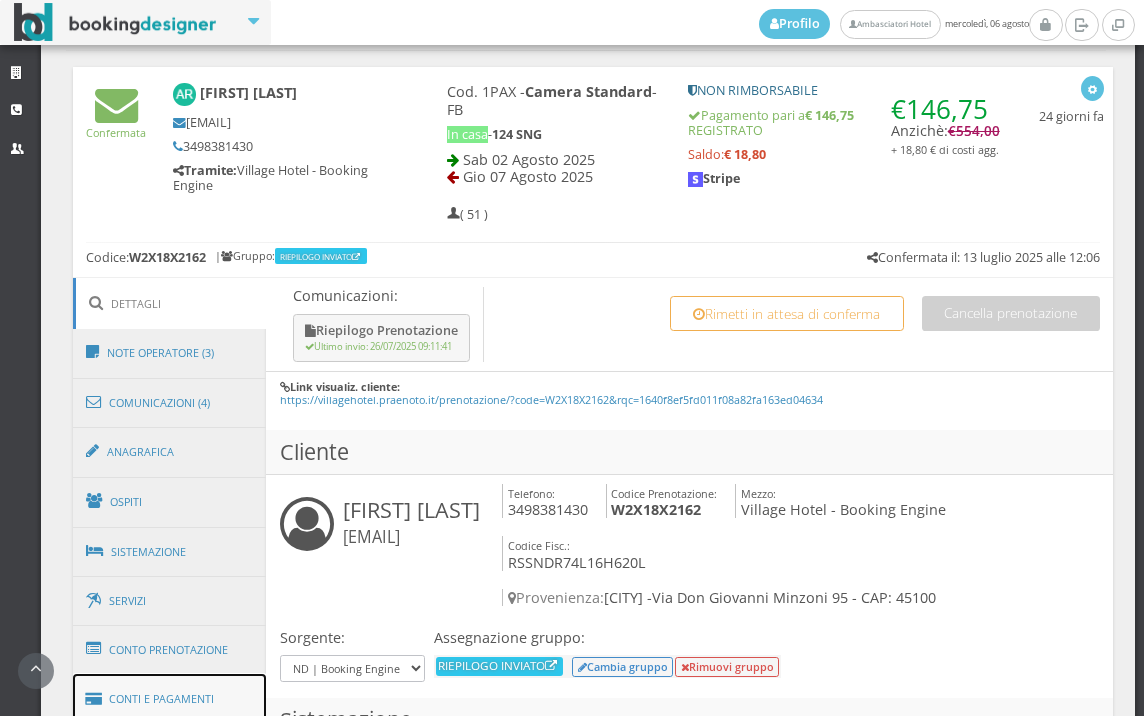 click on "Conti e Pagamenti" at bounding box center (170, 699) 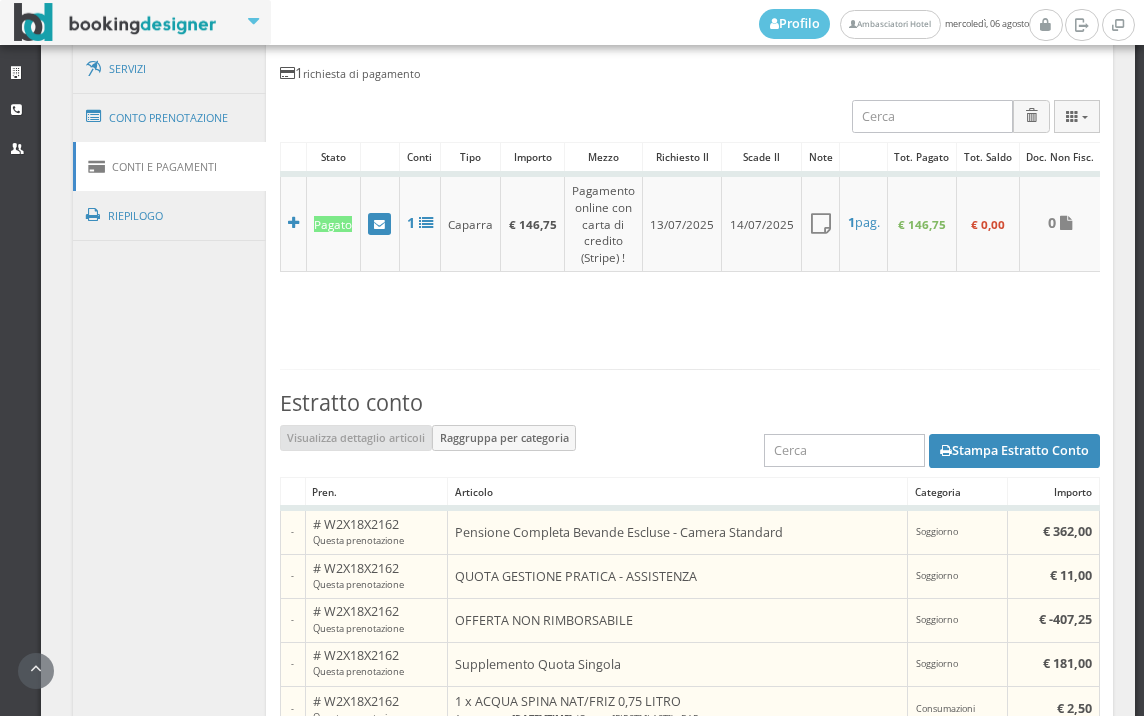 scroll, scrollTop: 1524, scrollLeft: 0, axis: vertical 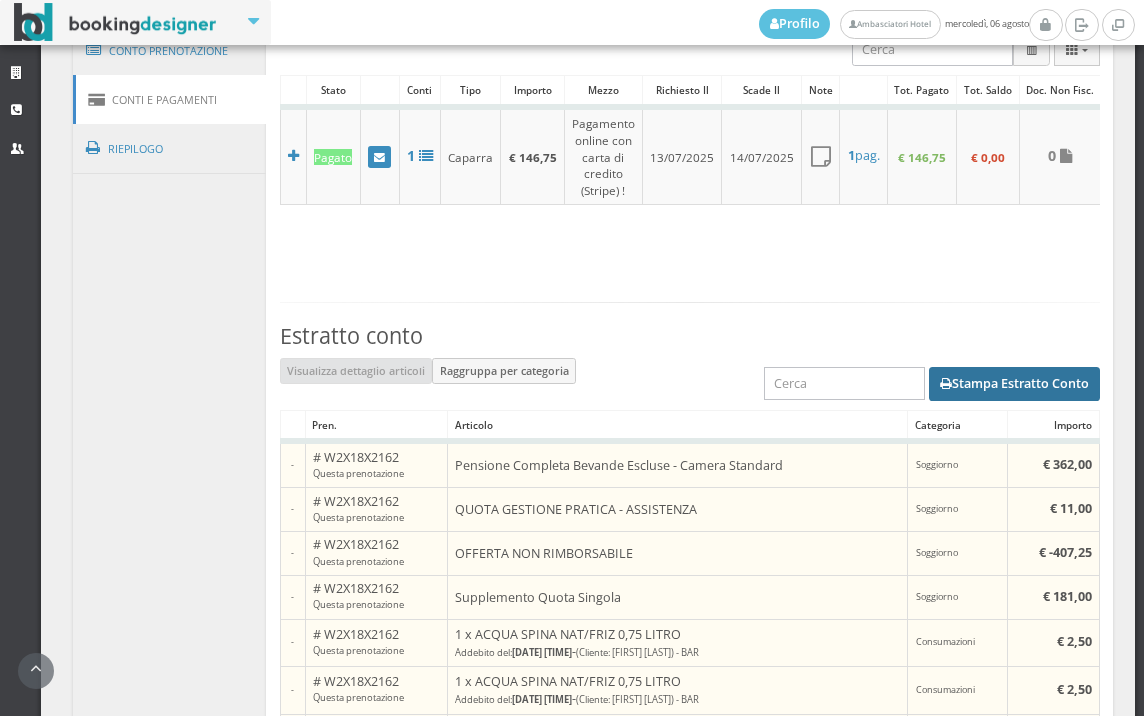click on "Stampa Estratto Conto" at bounding box center (1014, 384) 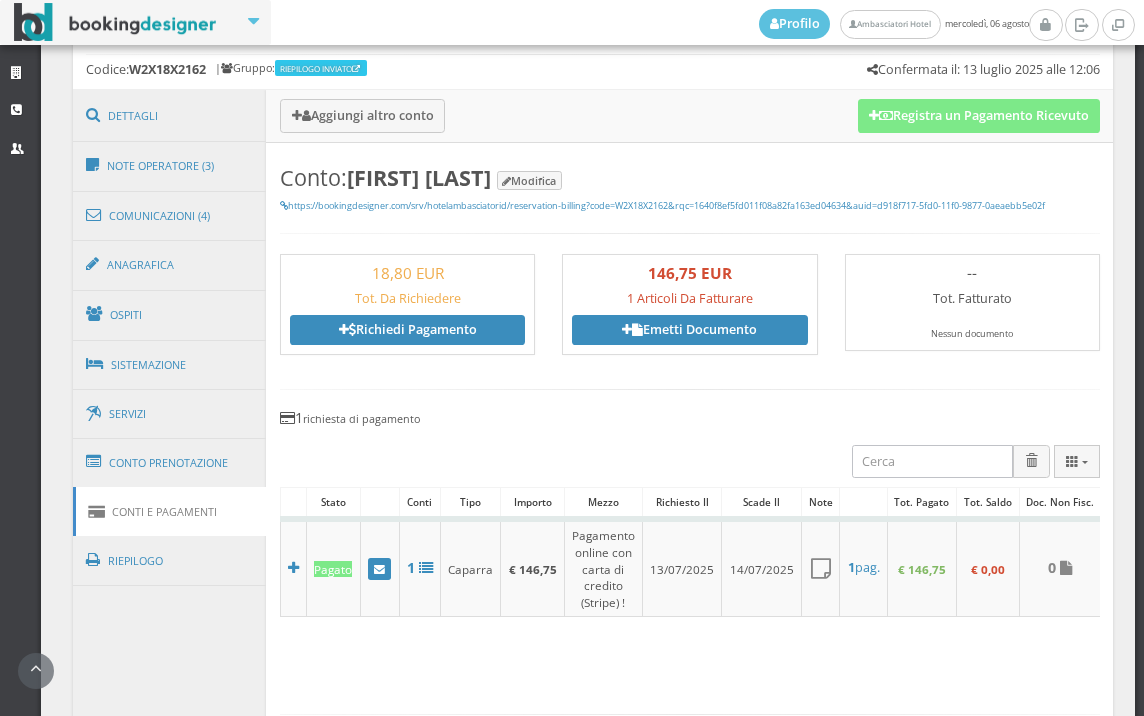 scroll, scrollTop: 857, scrollLeft: 0, axis: vertical 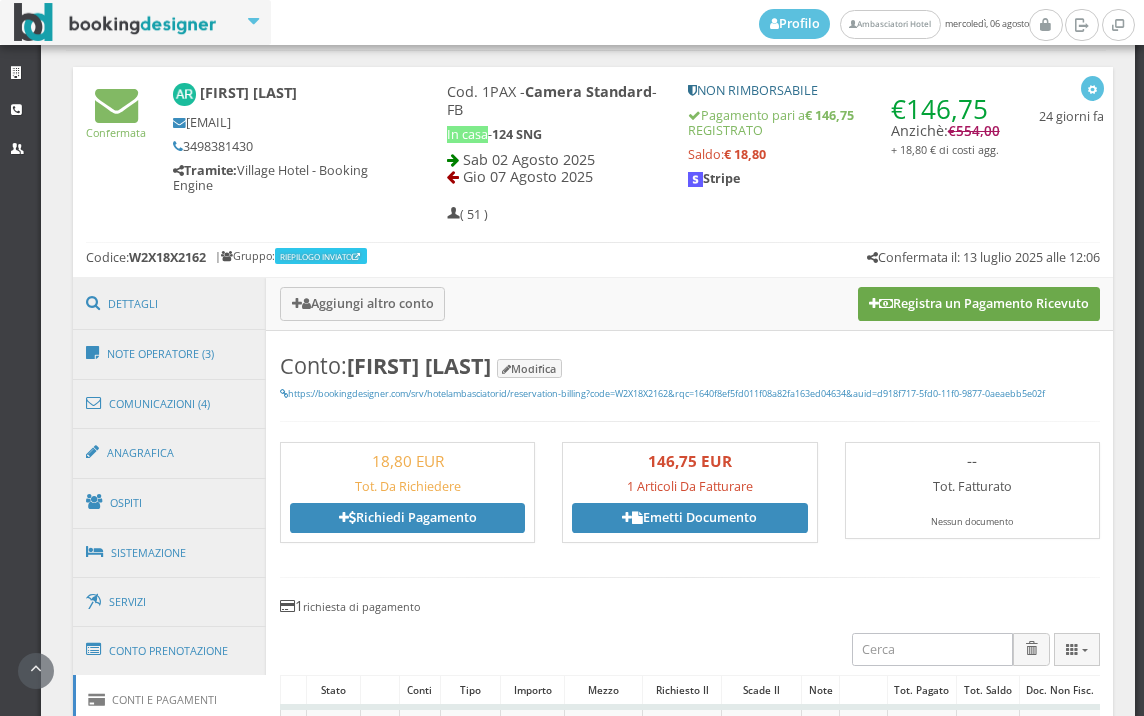 click on "Registra un Pagamento Ricevuto" at bounding box center (979, 304) 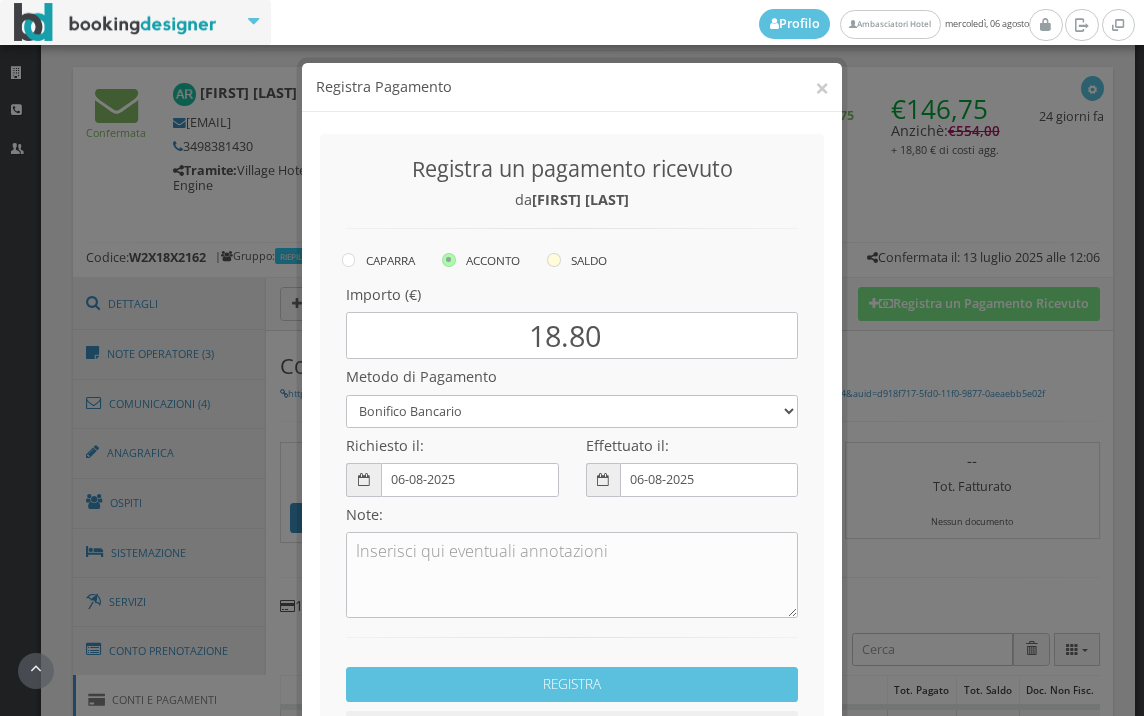 click at bounding box center [554, 260] 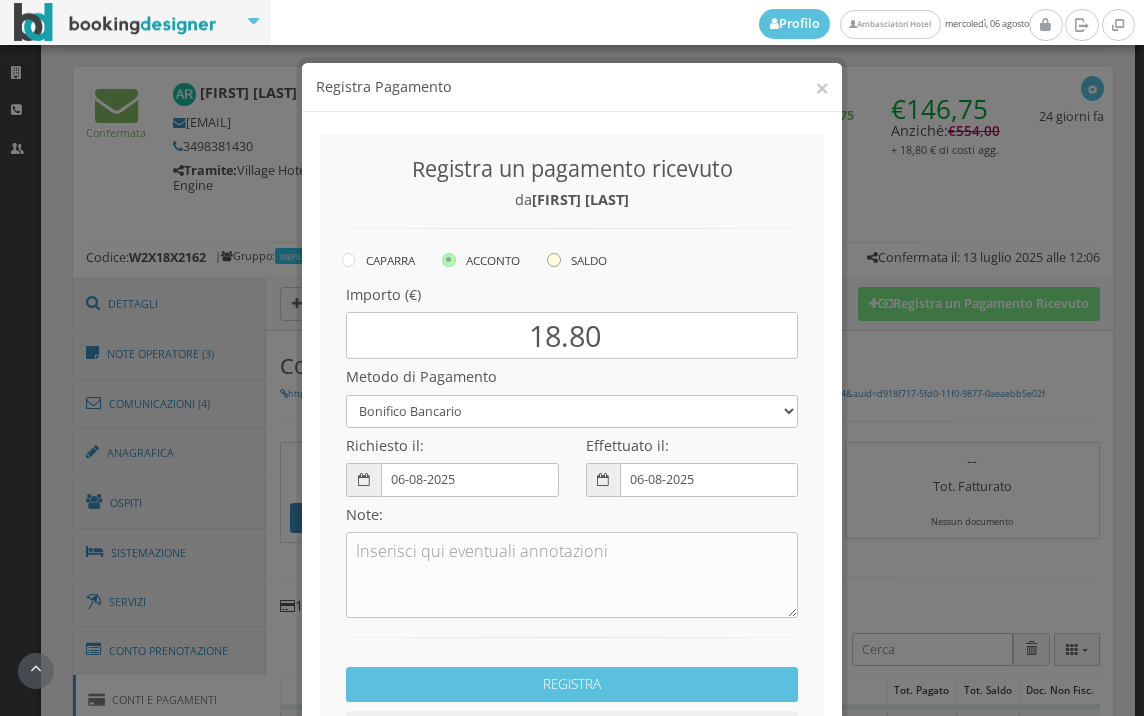 click on "SALDO" at bounding box center (-8464, 258) 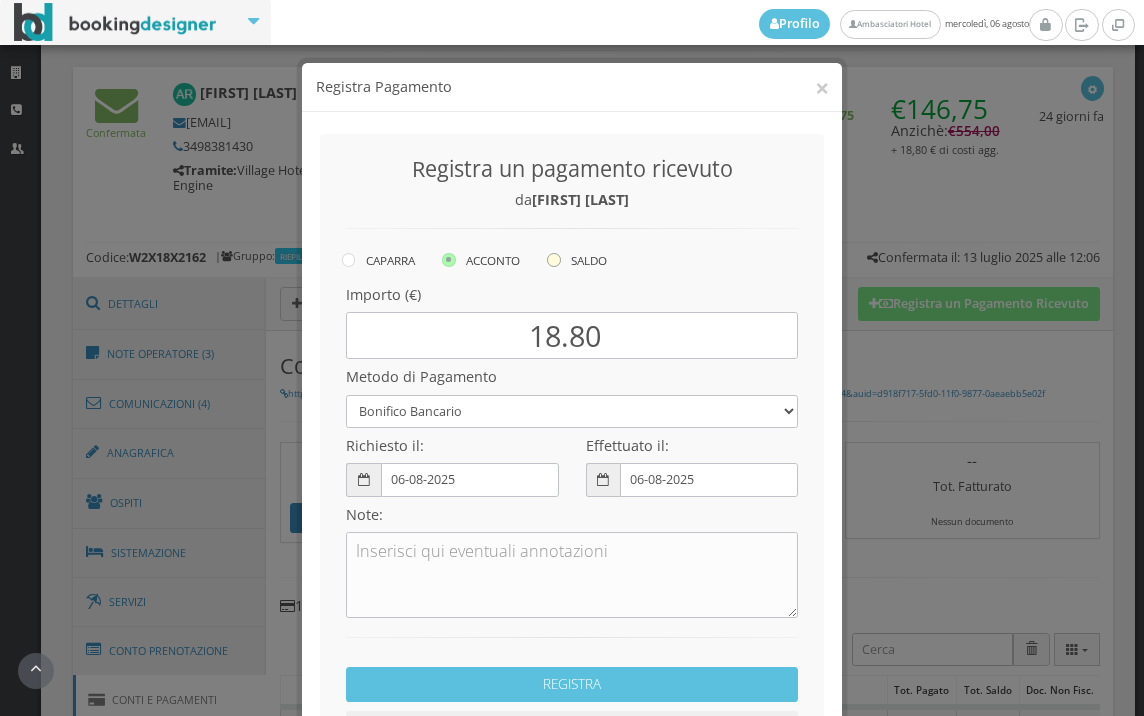 radio on "true" 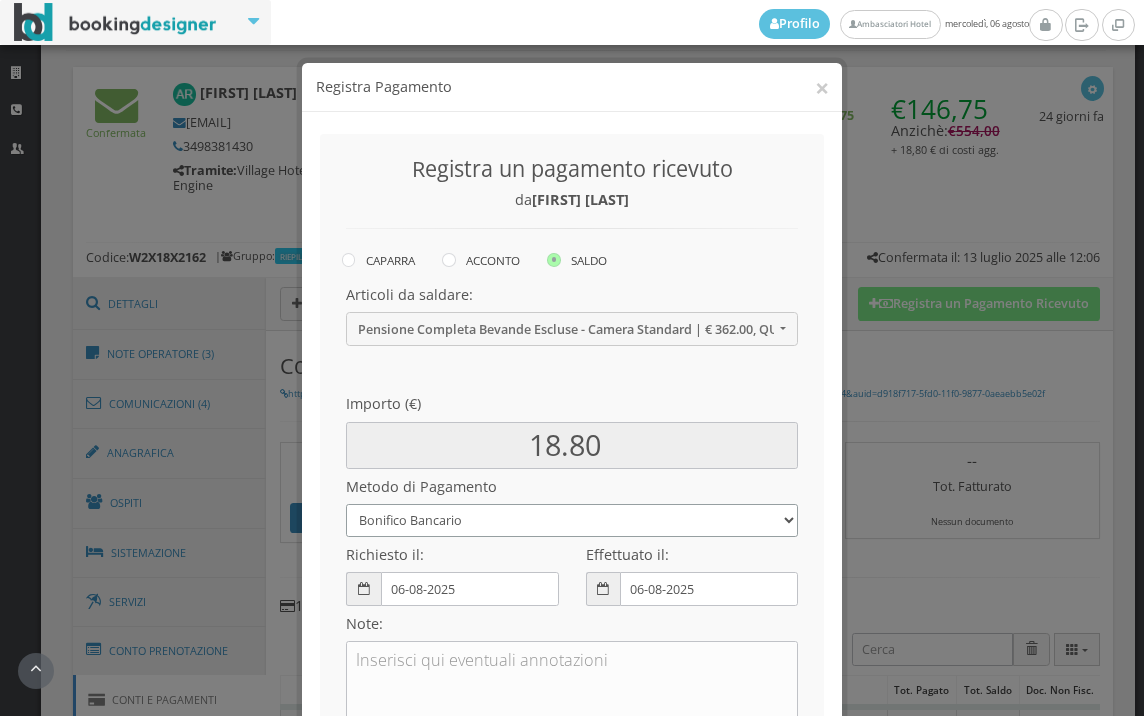 click on "Bonifico Bancario
BONIFICO SUM UP
Contanti
Assegno Bancario
Assegno Circolare
Vaglia Postale
Voucher
Tramite BOOKING.COM
Bonus vacanze (Dl n. 34/2020)
POS (in loco)
Pagamento online con carta di credito (Stripe)
Pagamento online con carta di credito (Stripe) !
Pagamento in 3 rate senza interessi con Scalapay
Pagamento in 4 rate senza interessi con Scalapay
Tramite PROMOTODAY" at bounding box center [572, 520] 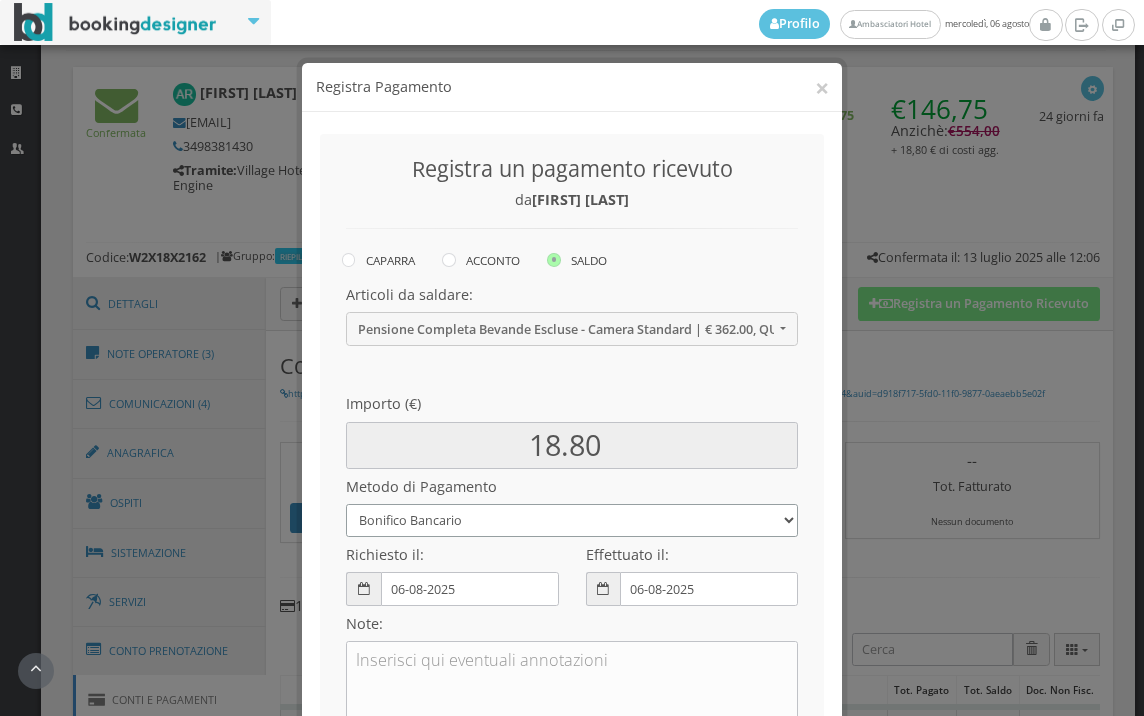 select on "2249" 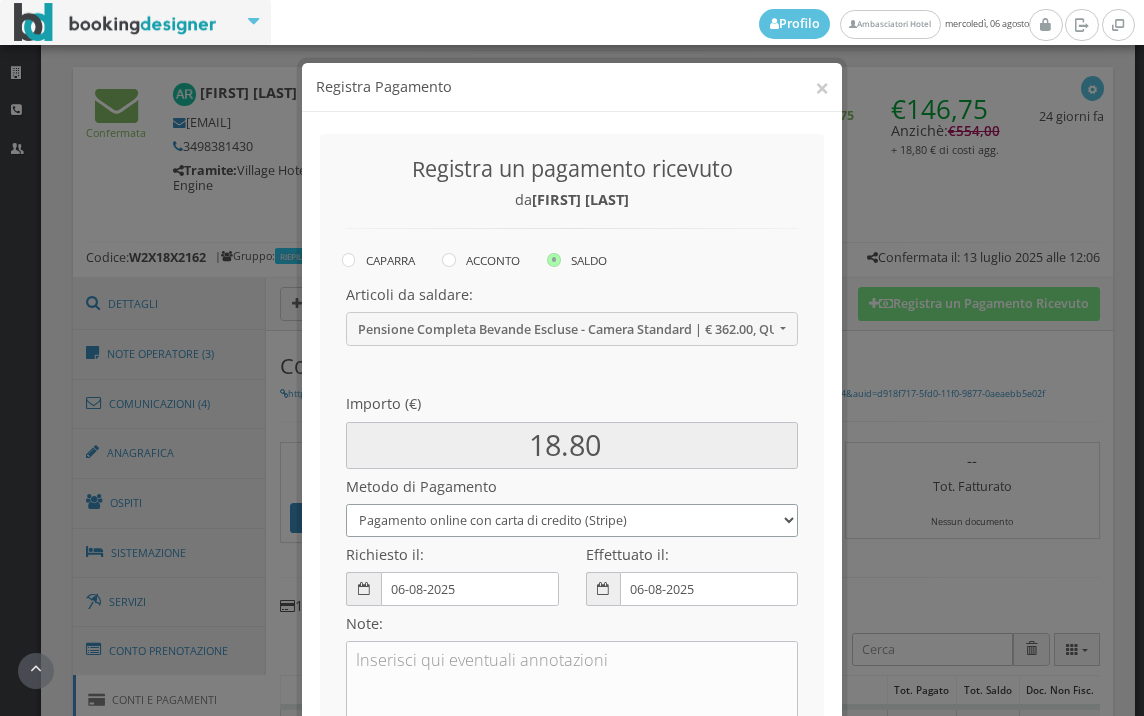 click on "Bonifico Bancario
BONIFICO SUM UP
Contanti
Assegno Bancario
Assegno Circolare
Vaglia Postale
Voucher
Tramite BOOKING.COM
Bonus vacanze (Dl n. 34/2020)
POS (in loco)
Pagamento online con carta di credito (Stripe)
Pagamento online con carta di credito (Stripe) !
Pagamento in 3 rate senza interessi con Scalapay
Pagamento in 4 rate senza interessi con Scalapay
Tramite PROMOTODAY" at bounding box center (572, 520) 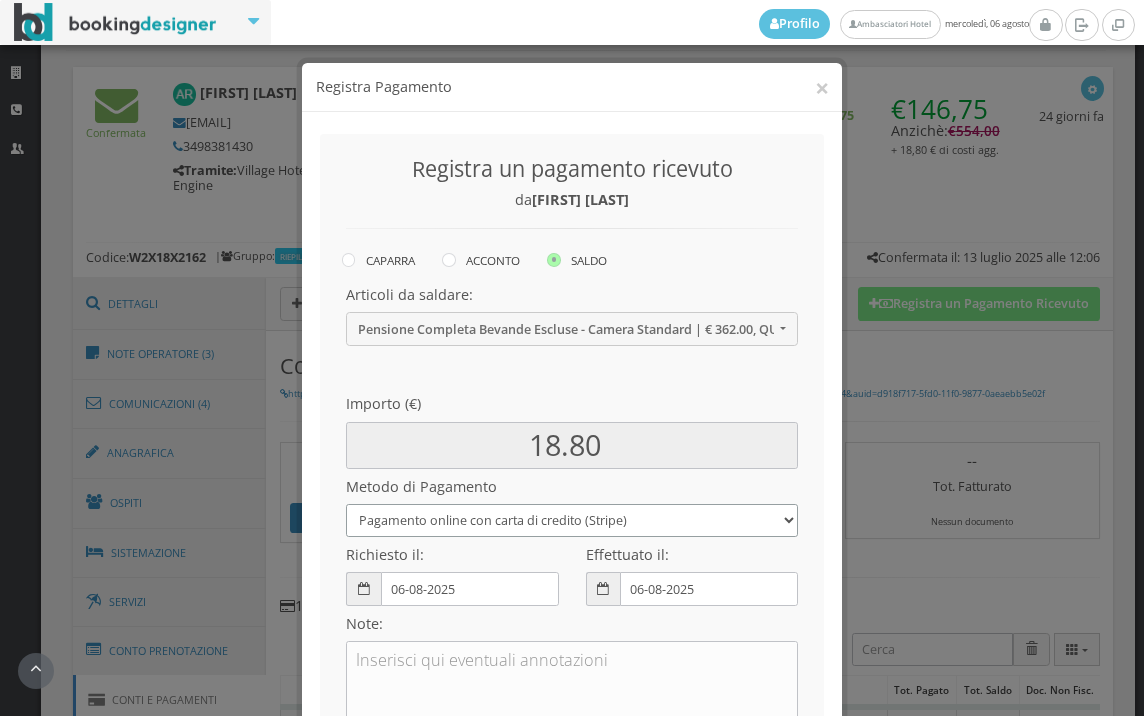 click on "Bonifico Bancario
BONIFICO SUM UP
Contanti
Assegno Bancario
Assegno Circolare
Vaglia Postale
Voucher
Tramite BOOKING.COM
Bonus vacanze (Dl n. 34/2020)
POS (in loco)
Pagamento online con carta di credito (Stripe)
Pagamento online con carta di credito (Stripe) !
Pagamento in 3 rate senza interessi con Scalapay
Pagamento in 4 rate senza interessi con Scalapay
Tramite PROMOTODAY" at bounding box center (572, 520) 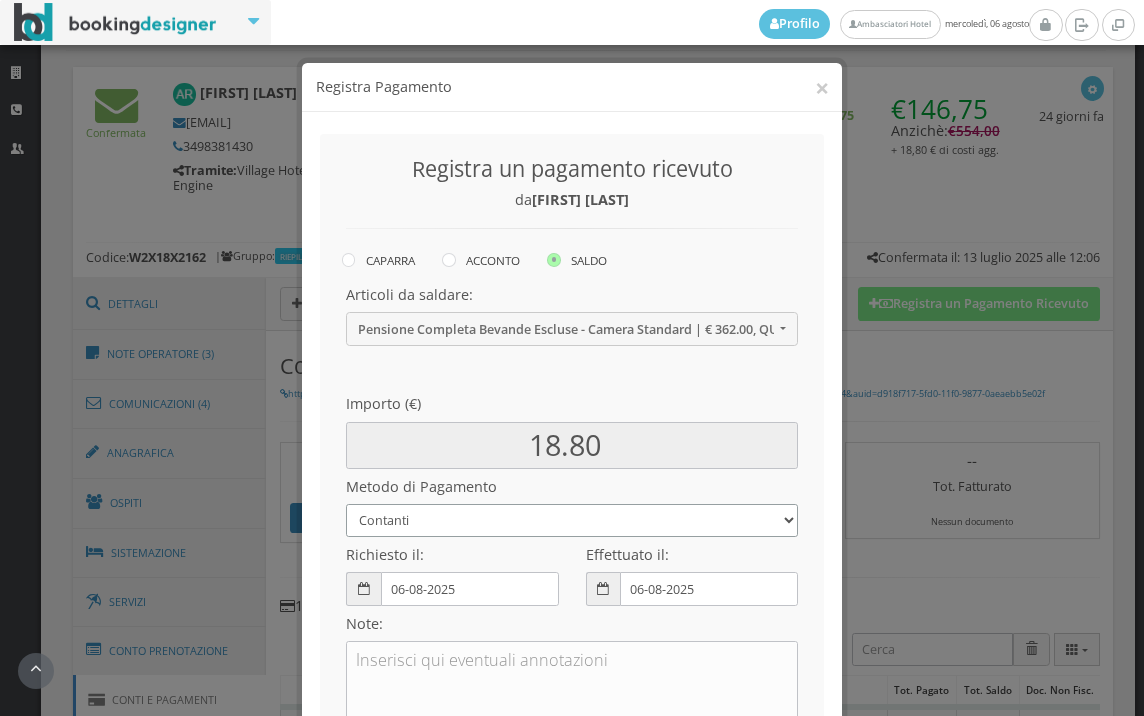click on "Bonifico Bancario
BONIFICO SUM UP
Contanti
Assegno Bancario
Assegno Circolare
Vaglia Postale
Voucher
Tramite BOOKING.COM
Bonus vacanze (Dl n. 34/2020)
POS (in loco)
Pagamento online con carta di credito (Stripe)
Pagamento online con carta di credito (Stripe) !
Pagamento in 3 rate senza interessi con Scalapay
Pagamento in 4 rate senza interessi con Scalapay
Tramite PROMOTODAY" at bounding box center (572, 520) 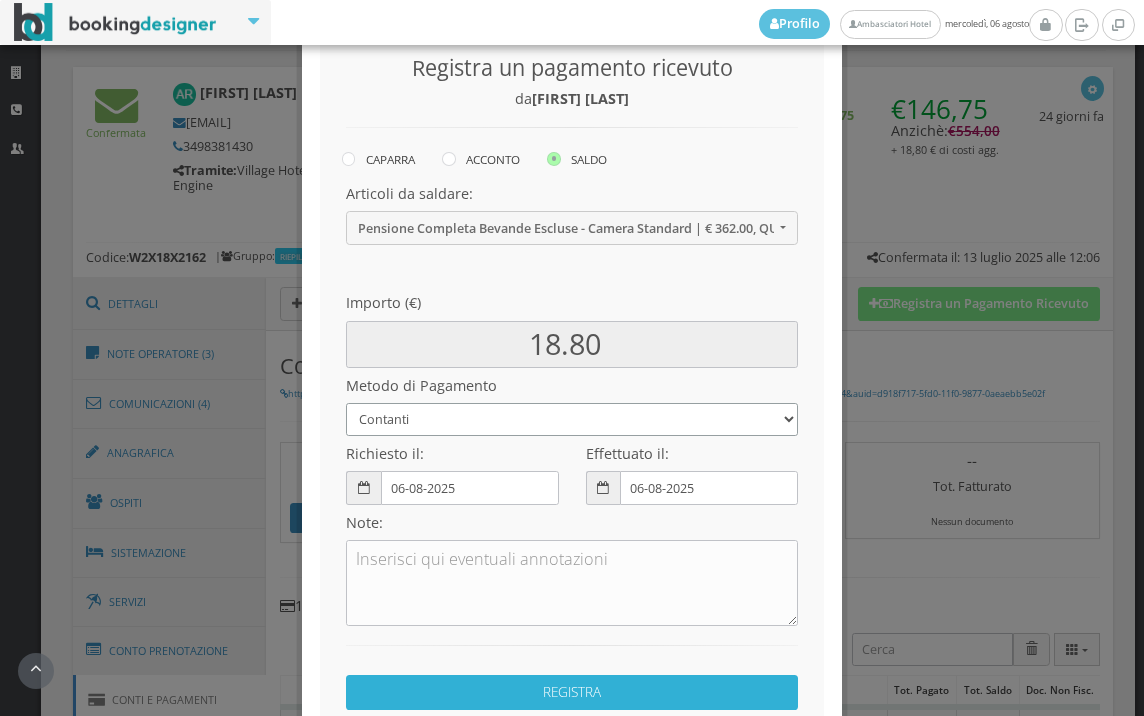 scroll, scrollTop: 273, scrollLeft: 0, axis: vertical 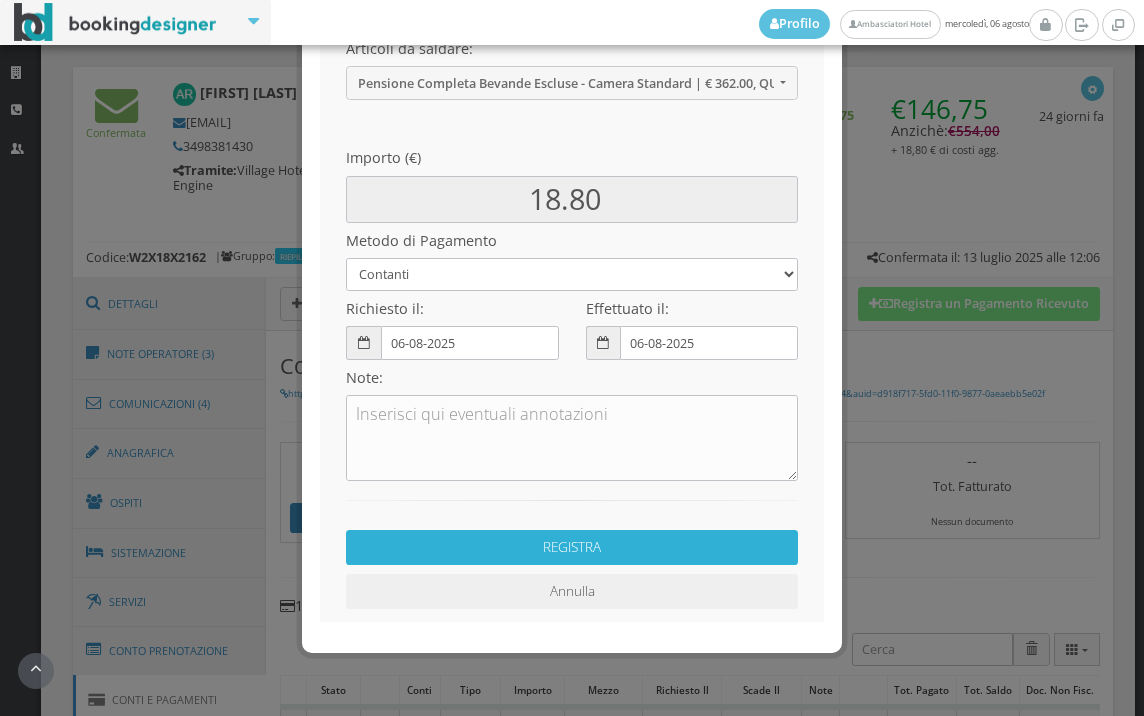 click on "REGISTRA" at bounding box center [572, 547] 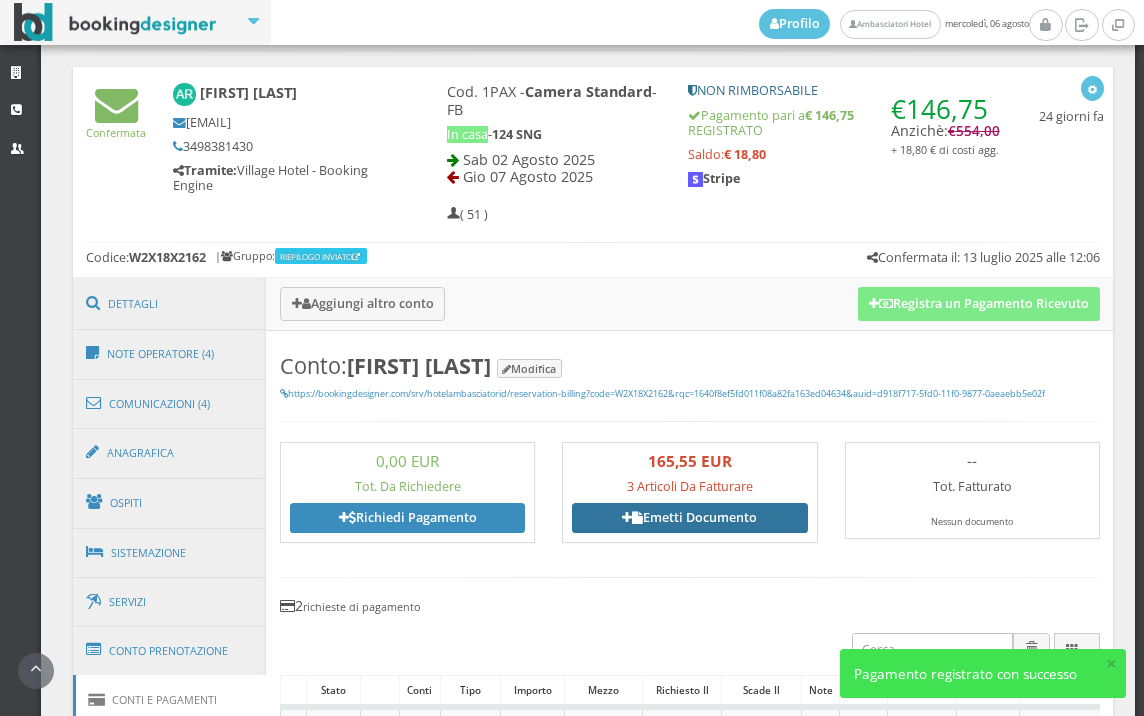 click on "Emetti Documento" at bounding box center [689, 518] 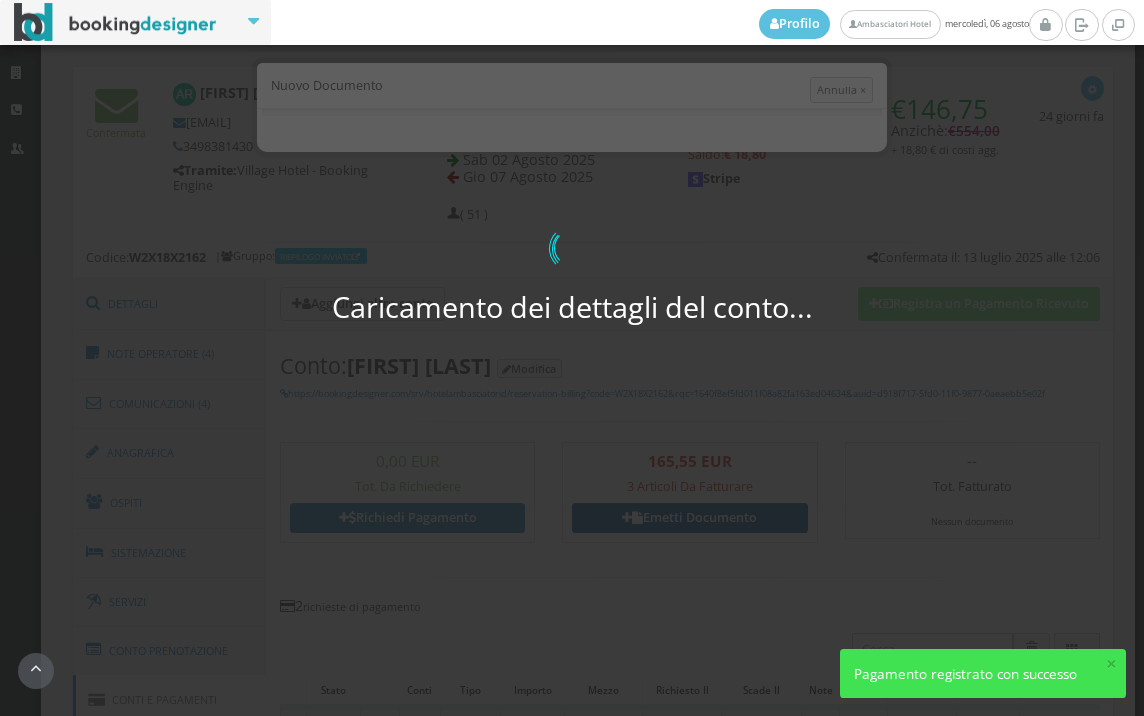 select on "PF" 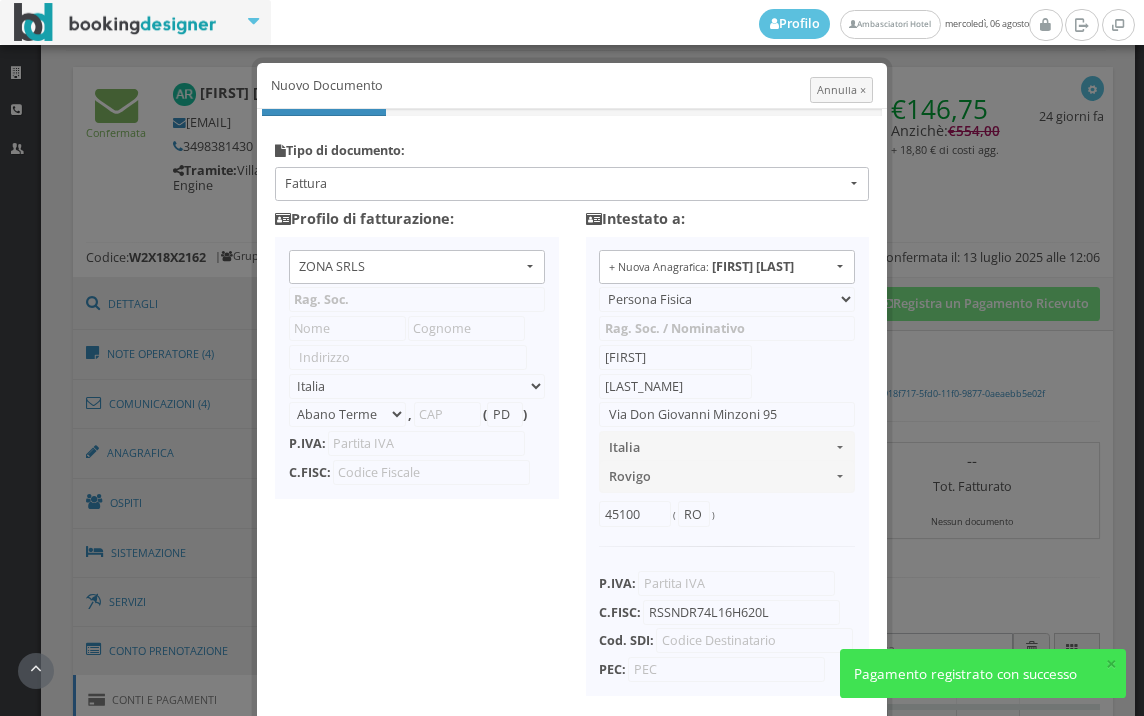 type on "ZONA SRLS" 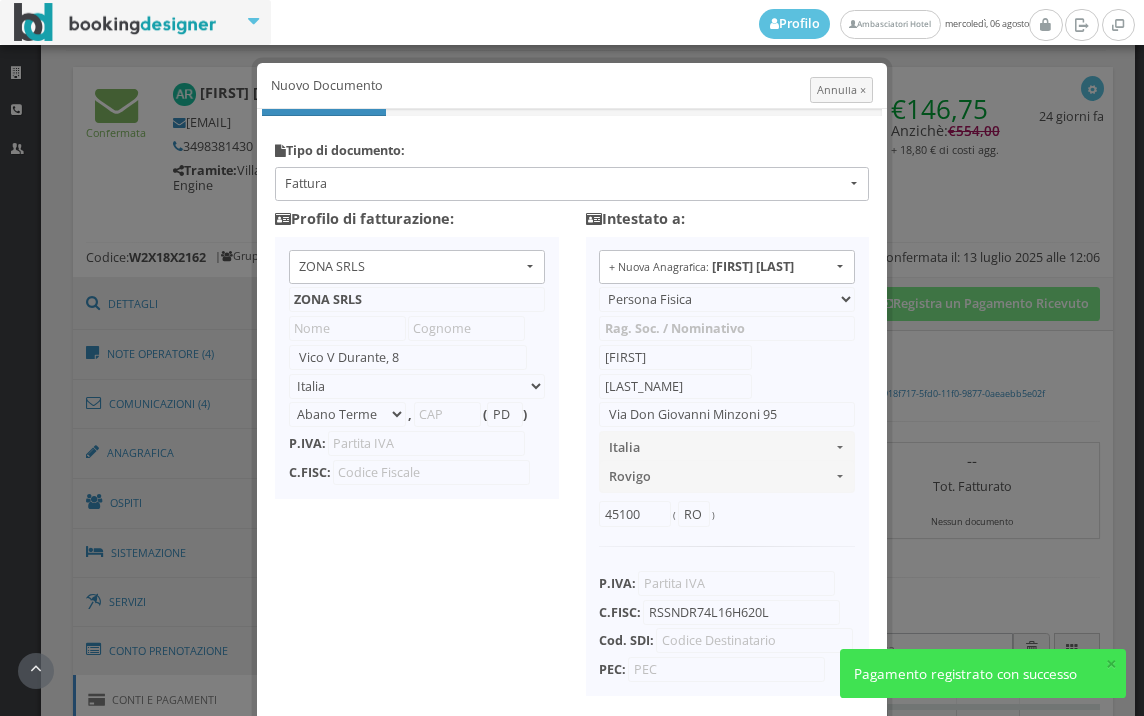 select on "Frattamaggiore" 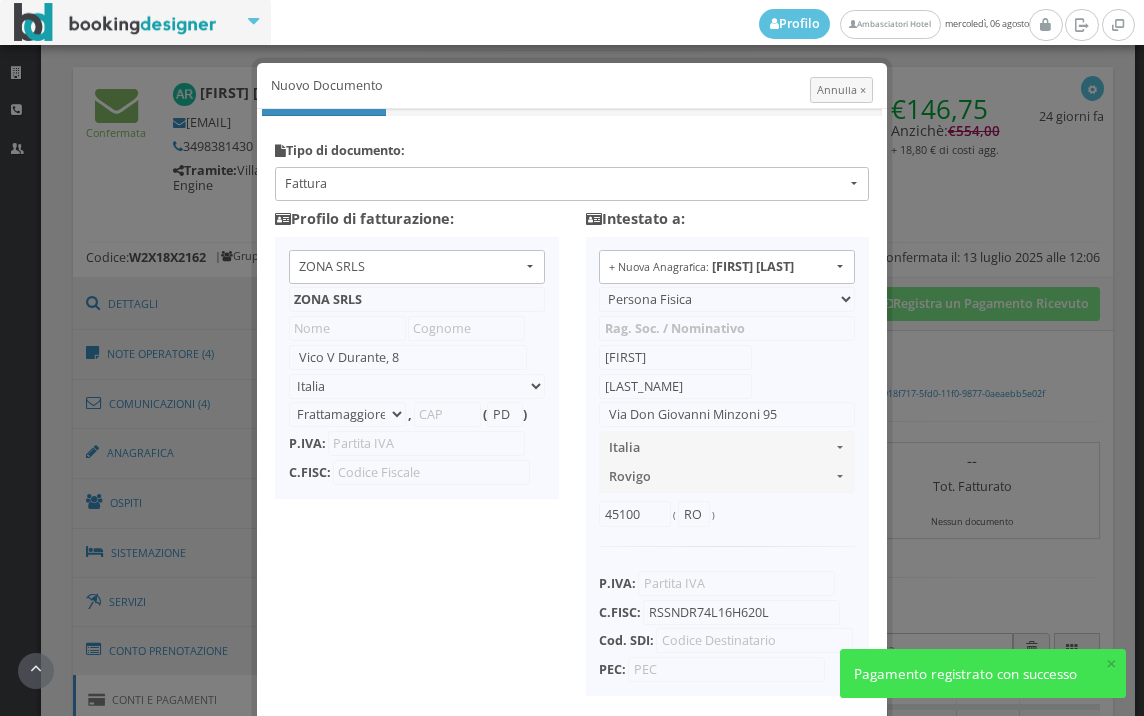 type on "80027" 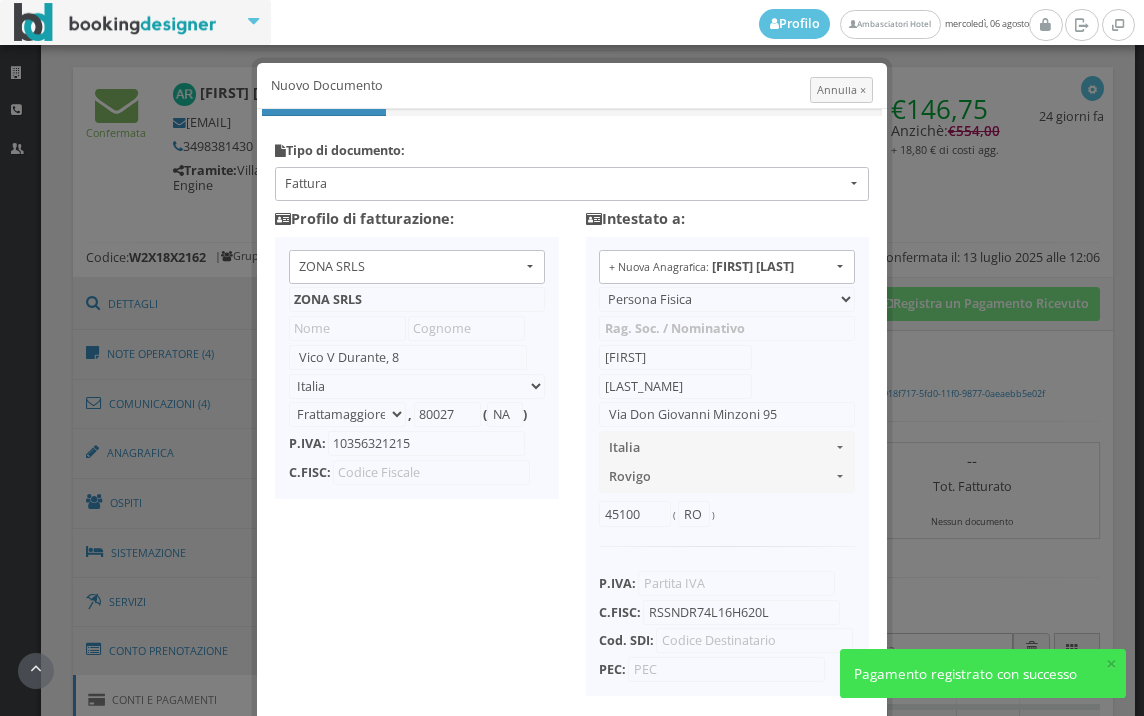 scroll, scrollTop: 158, scrollLeft: 0, axis: vertical 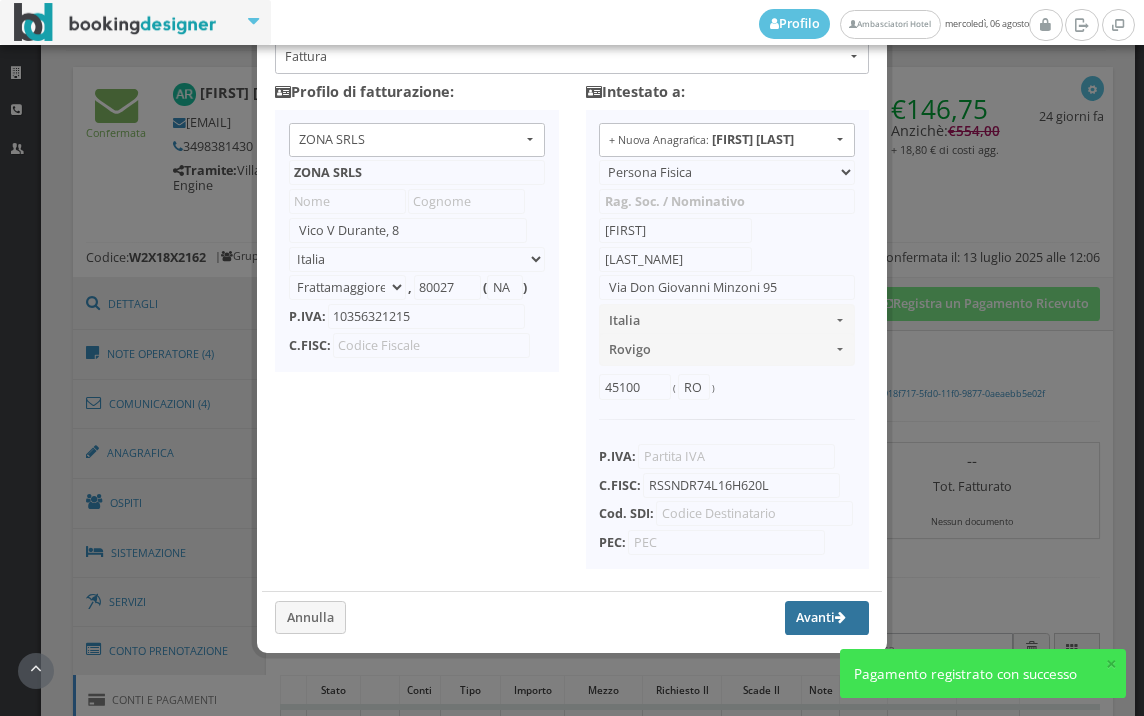 click on "Avanti" at bounding box center (827, 618) 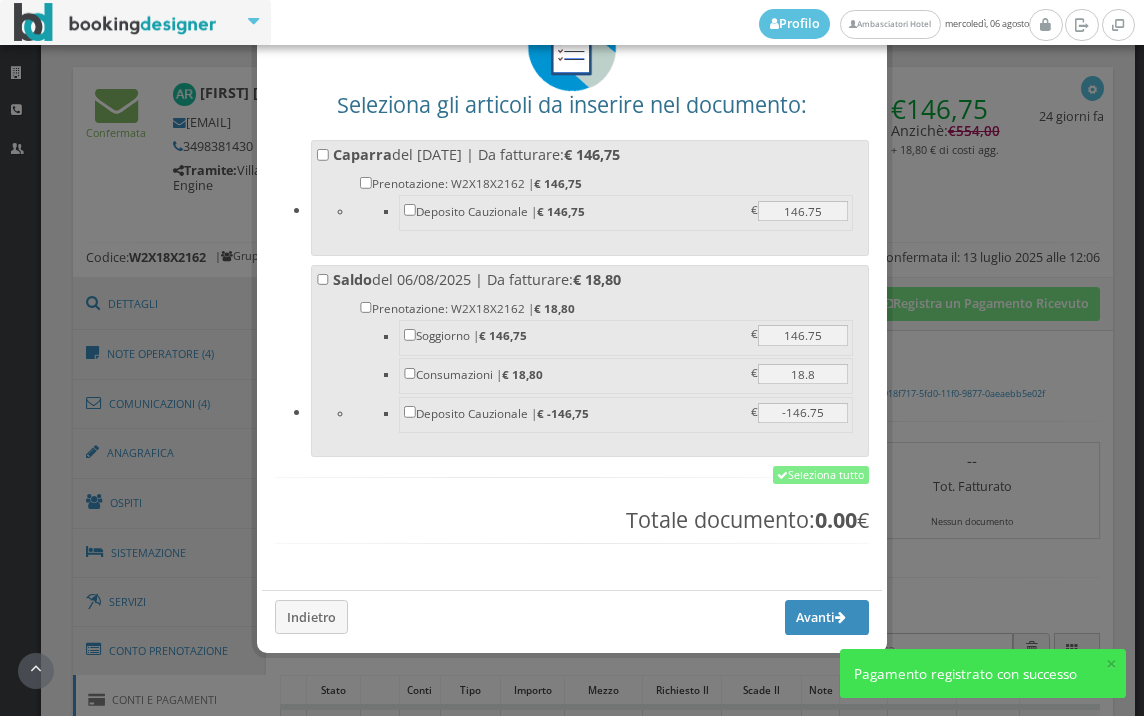 scroll, scrollTop: 156, scrollLeft: 0, axis: vertical 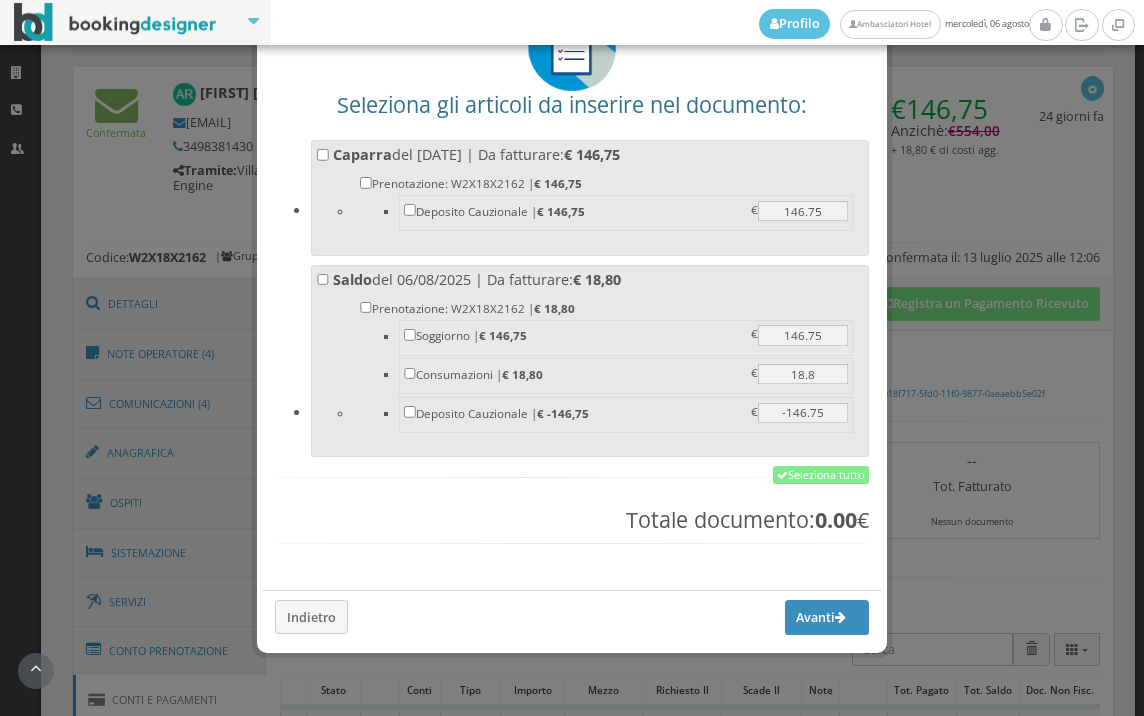 click on "Saldo  del 06/08/2025 | Da fatturare:  € 18,80
Prenotazione: W2X18X2162 |  € 18,80
Soggiorno |  € 146,75
146.75 146.75
€
Consumazioni |  € 18,80
18.8 18.8" at bounding box center (590, 358) 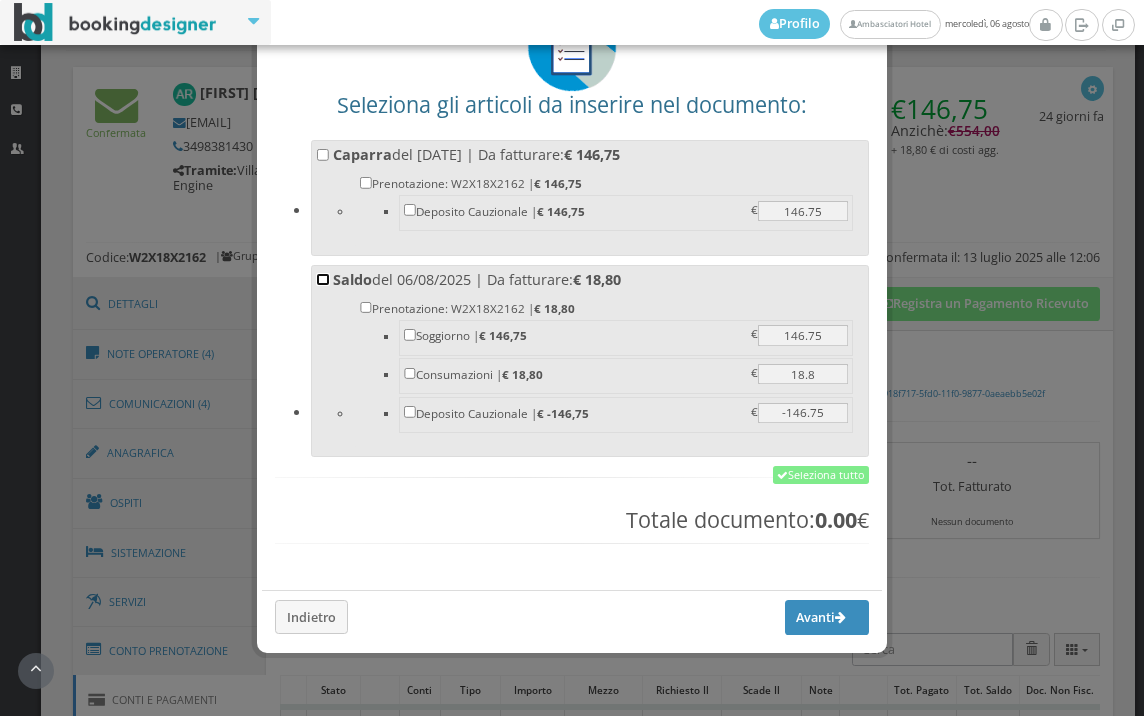 click on "Saldo  del 06/08/2025 | Da fatturare:  € 18,80
Prenotazione: W2X18X2162 |  € 18,80
Soggiorno |  € 146,75
146.75 146.75
€
Consumazioni |  € 18,80
18.8 18.8" at bounding box center (323, 280) 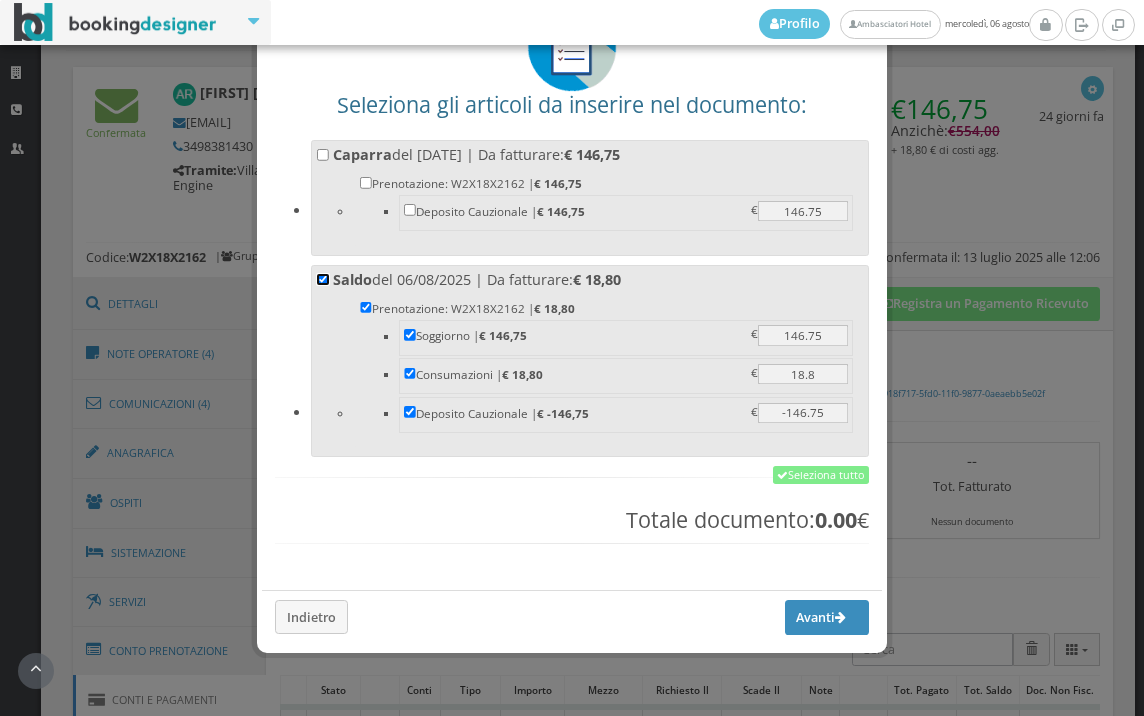 checkbox on "true" 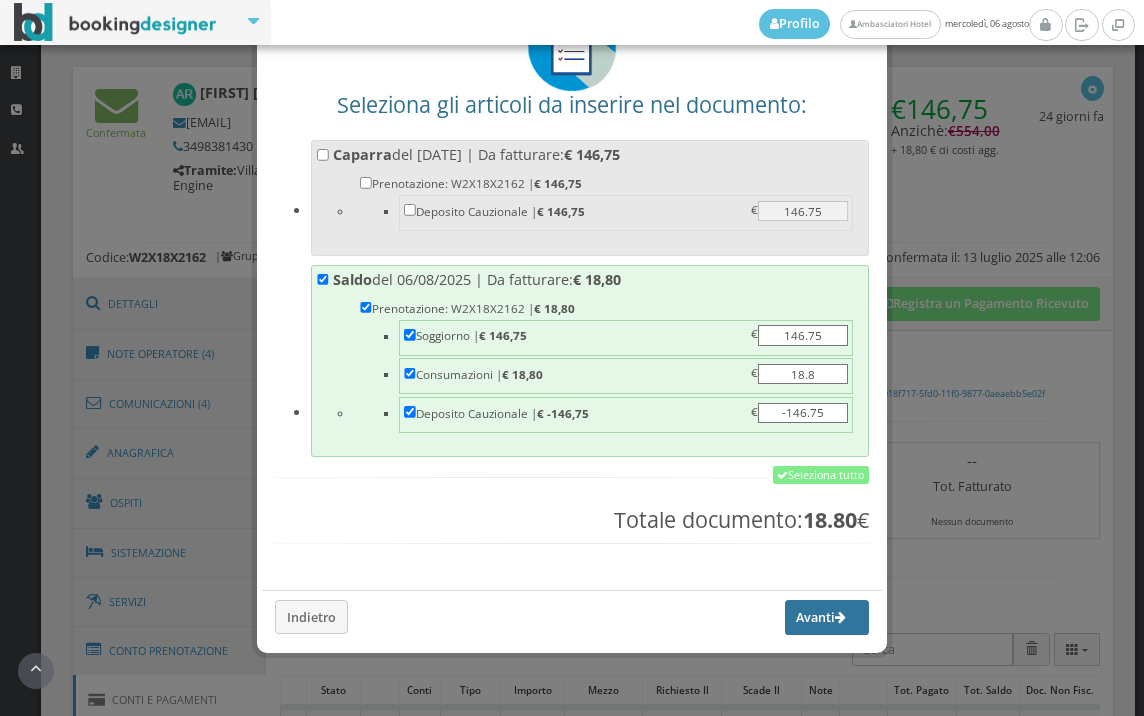 click at bounding box center [840, 618] 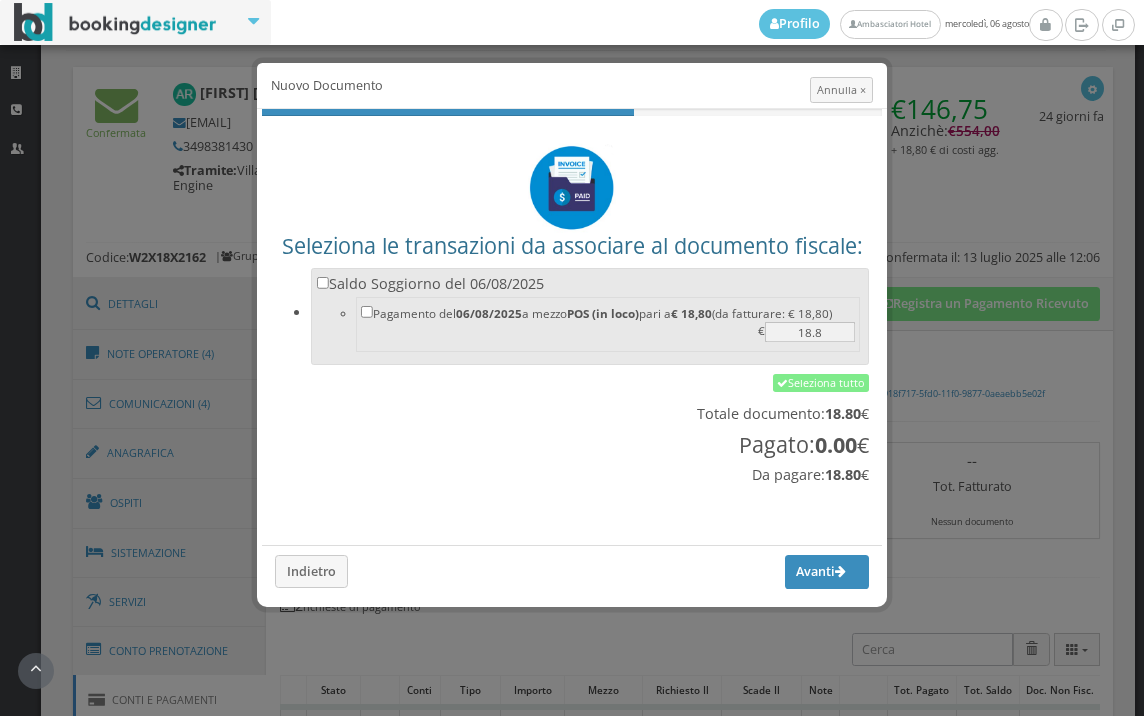 scroll, scrollTop: 0, scrollLeft: 0, axis: both 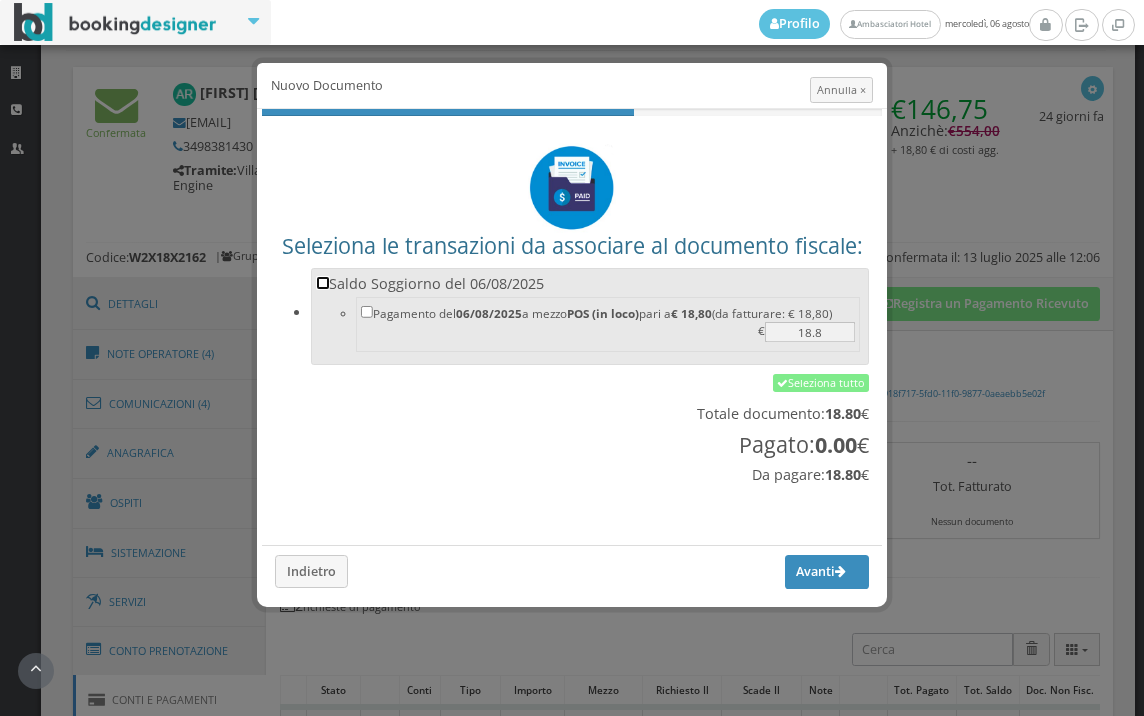 click on "Saldo Soggiorno del 06/08/2025
Pagamento del  06/08/2025  a mezzo  POS (in loco)  pari a  € 18,80    (da fatturare: € 18,80)
18.8
€" at bounding box center [323, 283] 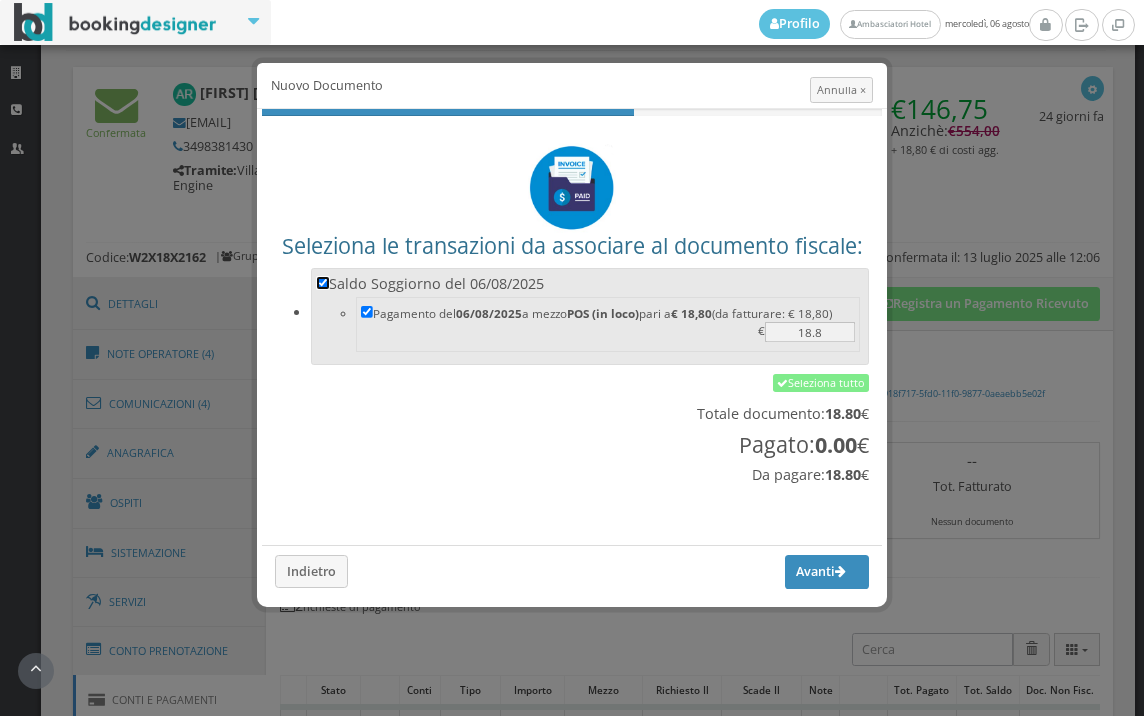 checkbox on "true" 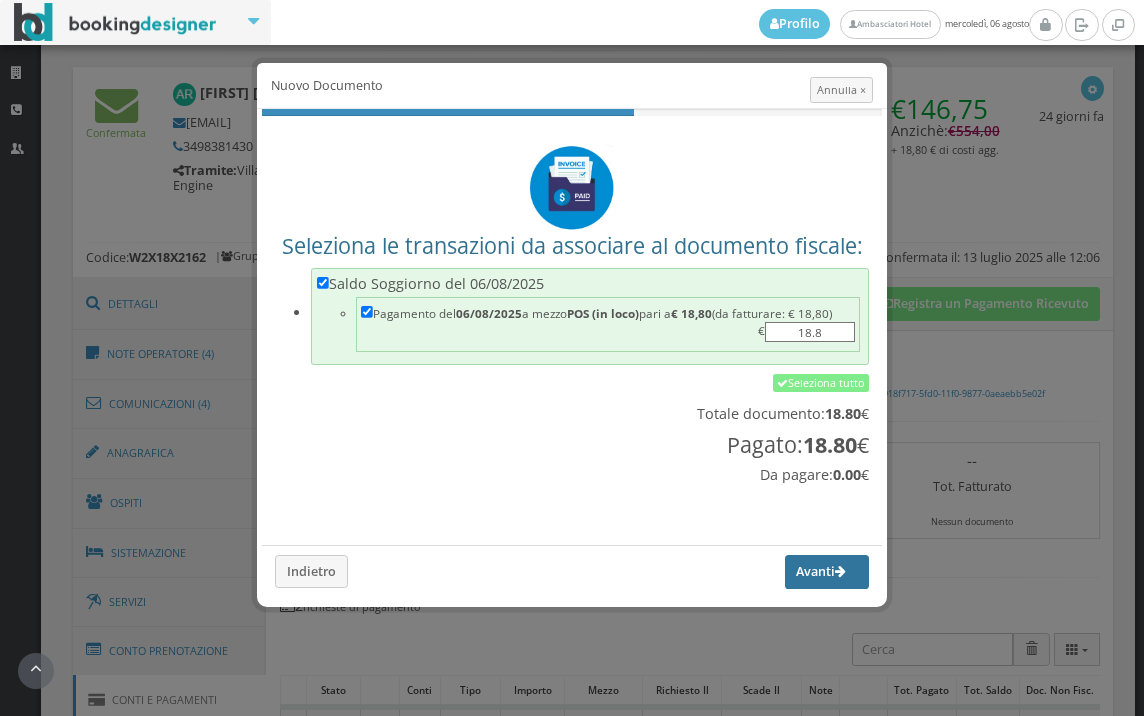 click on "Avanti" at bounding box center (827, 572) 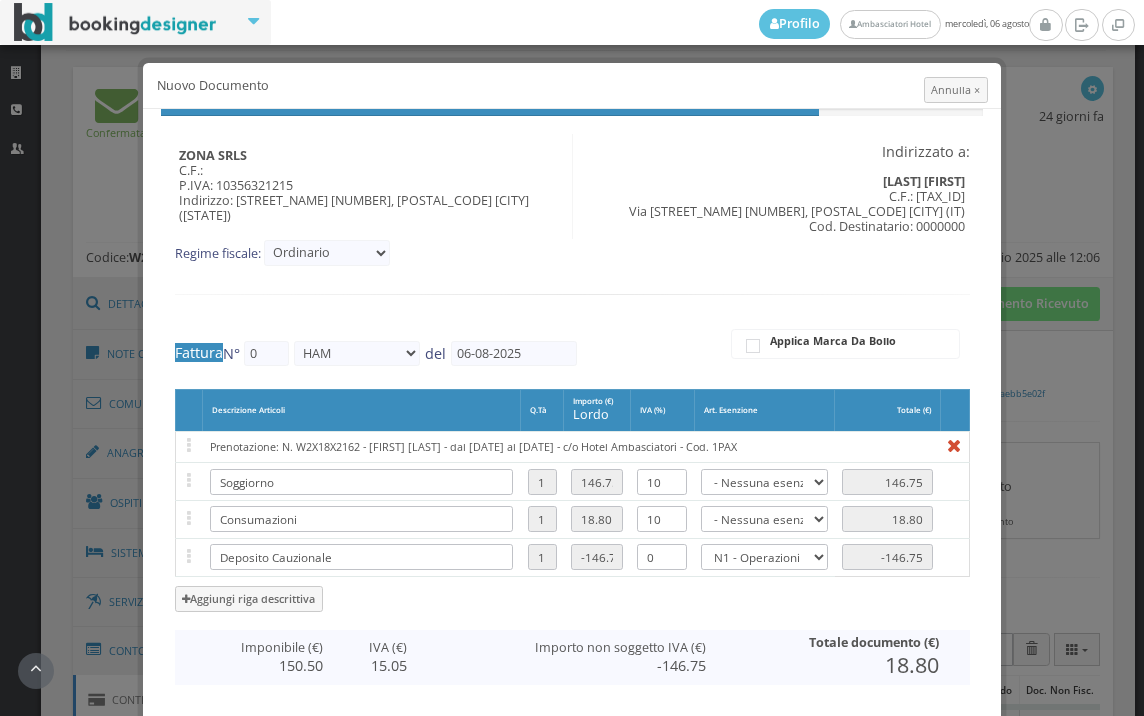 type on "417" 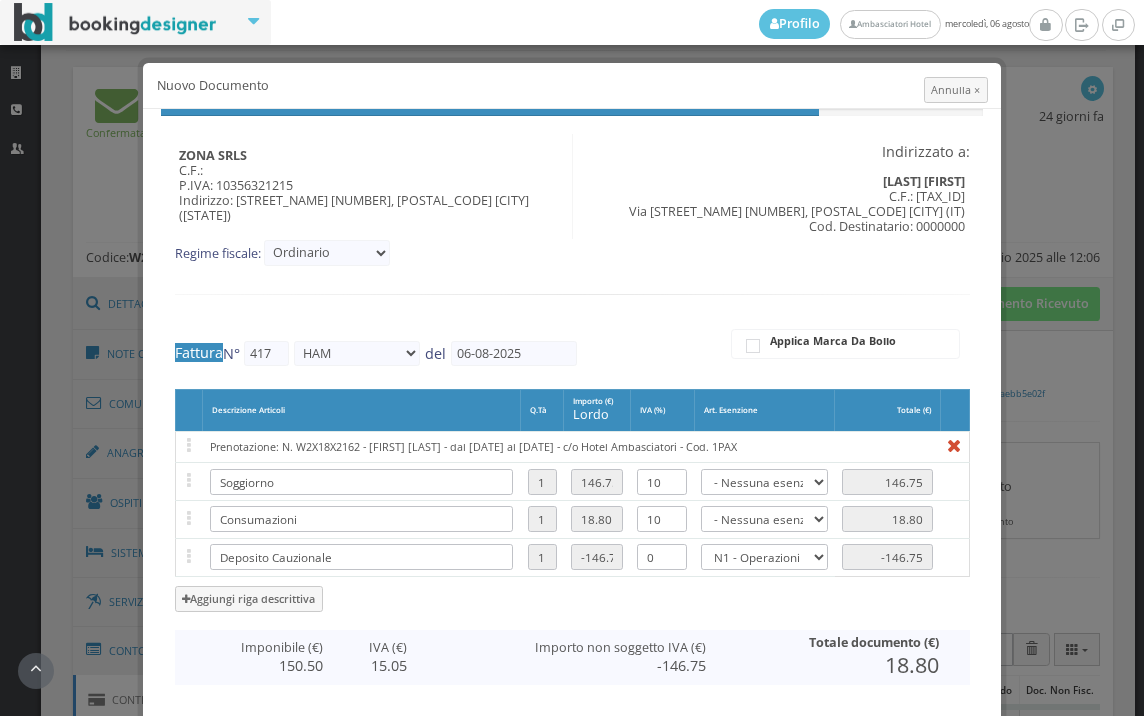 scroll, scrollTop: 412, scrollLeft: 0, axis: vertical 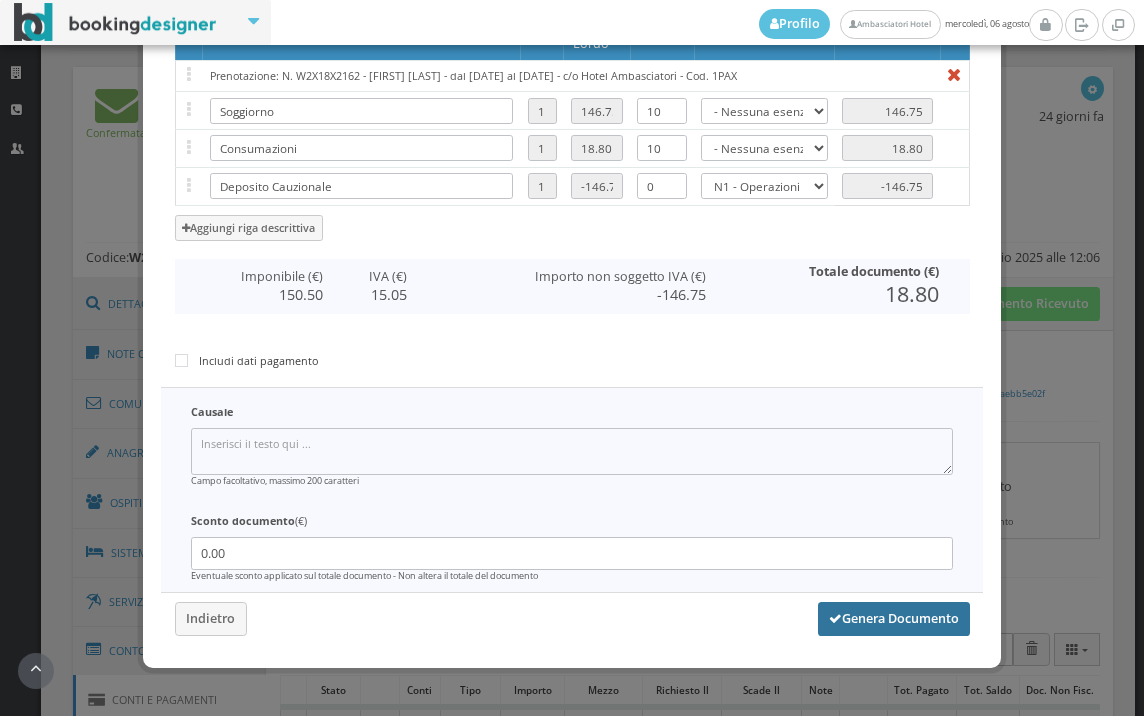 click on "Genera Documento" at bounding box center (894, 619) 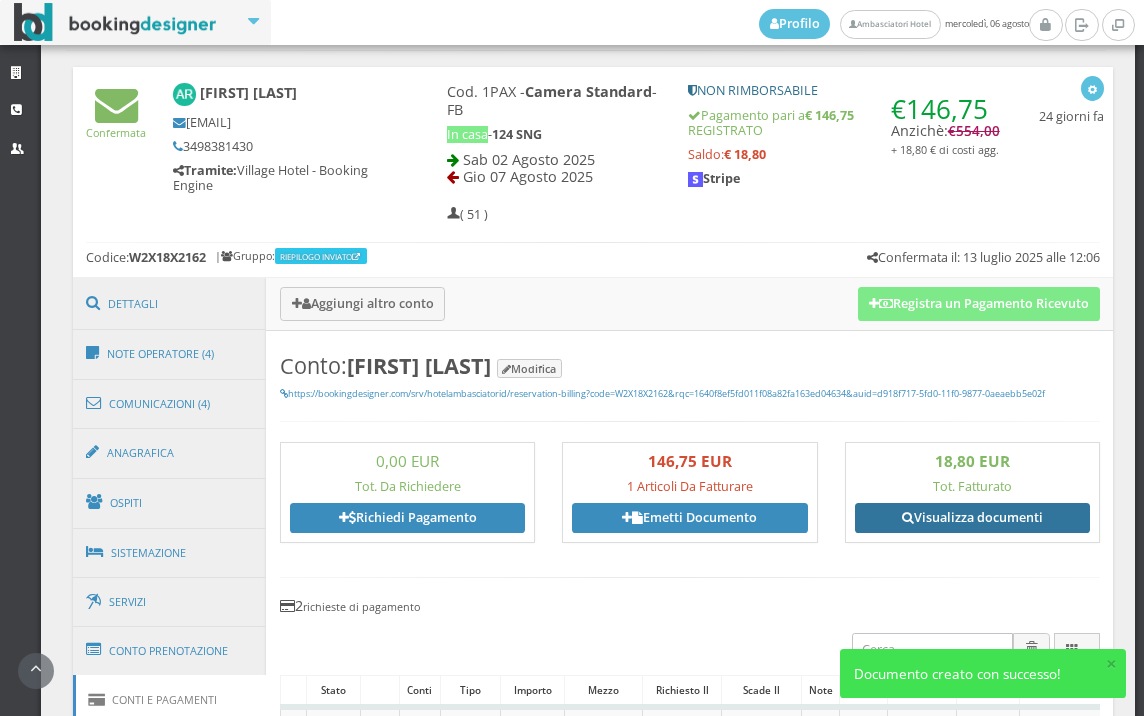 click on "Visualizza documenti" at bounding box center [972, 518] 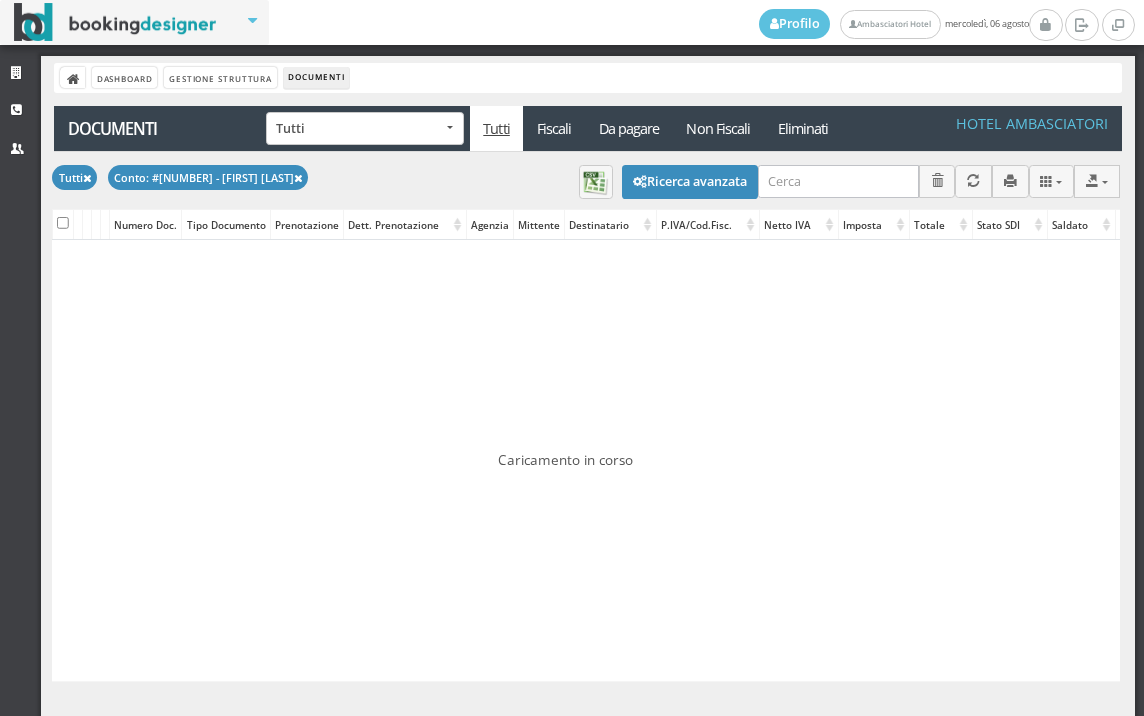 scroll, scrollTop: 0, scrollLeft: 0, axis: both 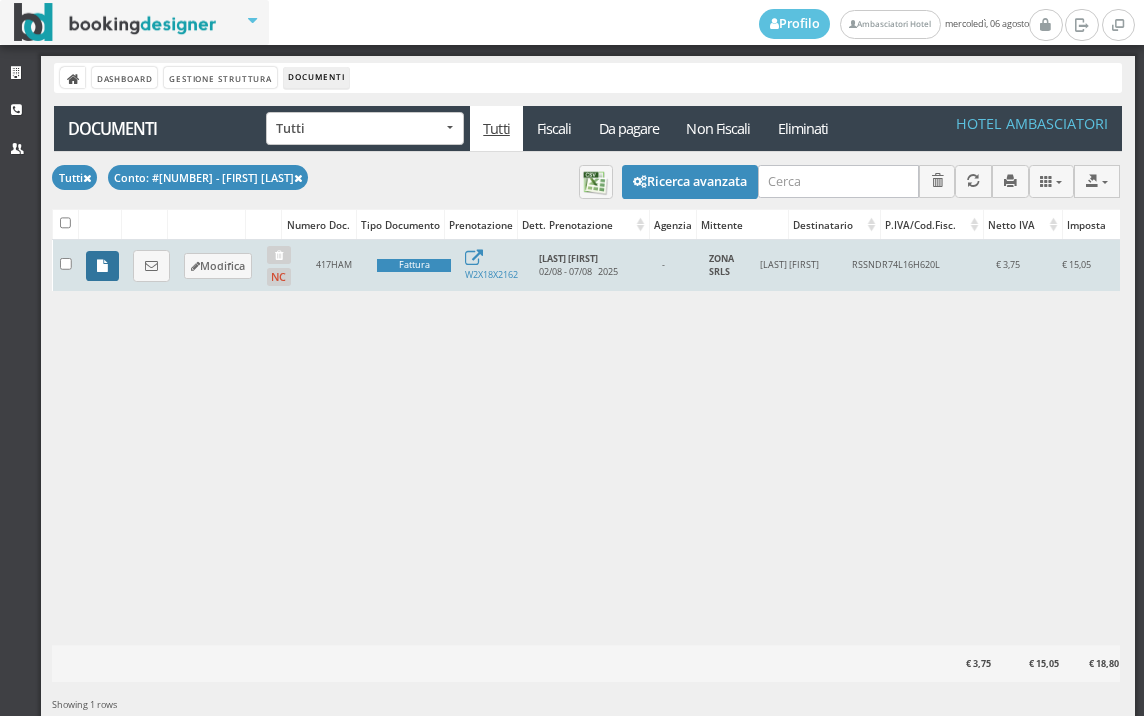 click at bounding box center [102, 266] 